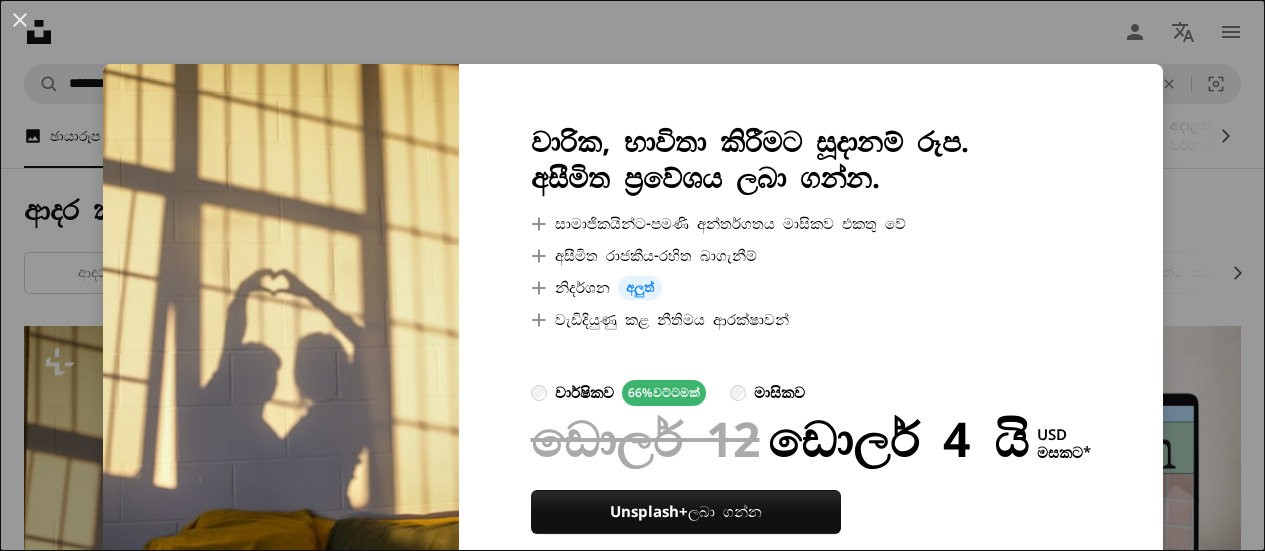 scroll, scrollTop: 529, scrollLeft: 0, axis: vertical 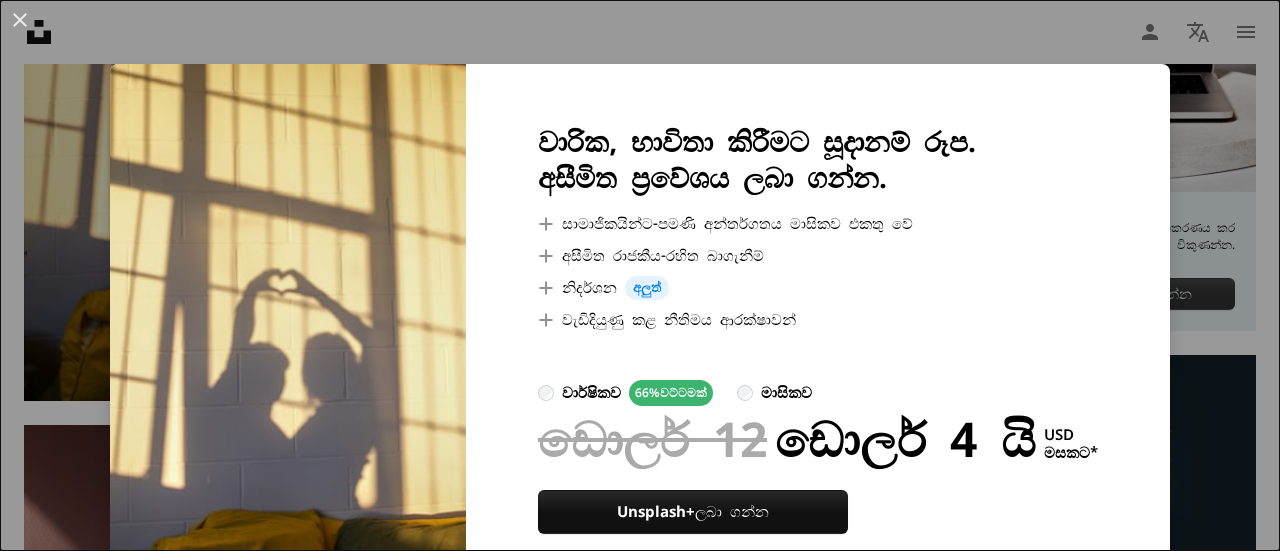 click on "An X shape වාරික, භාවිතා කිරීමට සූදානම් රූප. අසීමිත ප්‍රවේශය ලබා ගන්න. A plus sign සාමාජිකයින්ට-පමණි අන්තර්ගතය මාසිකව එකතු වේ A plus sign අසීමිත රාජකීය-රහිත බාගැනීම් A plus sign නිදර්ශන අලුත් A plus sign වැඩිදියුණු කළ නීතිමය ආරක්ෂාවන් වාර්ෂිකව 66% වට්ටමක් මාසිකව ඩොලර් 12 ඩොලර් 4 යි USD මසකට * Unsplash+ ලබා ගන්න * වාර්ෂිකව ගෙවන විට, අදාළ වන විට බදු ඩොලර් 48 ක් කලින් බිල් කරනු ලැබේ . ස්වයංක්‍රීයව අලුත් වේ. ඕනෑම වේලාවක අවලංගු කරන්න." at bounding box center [640, 275] 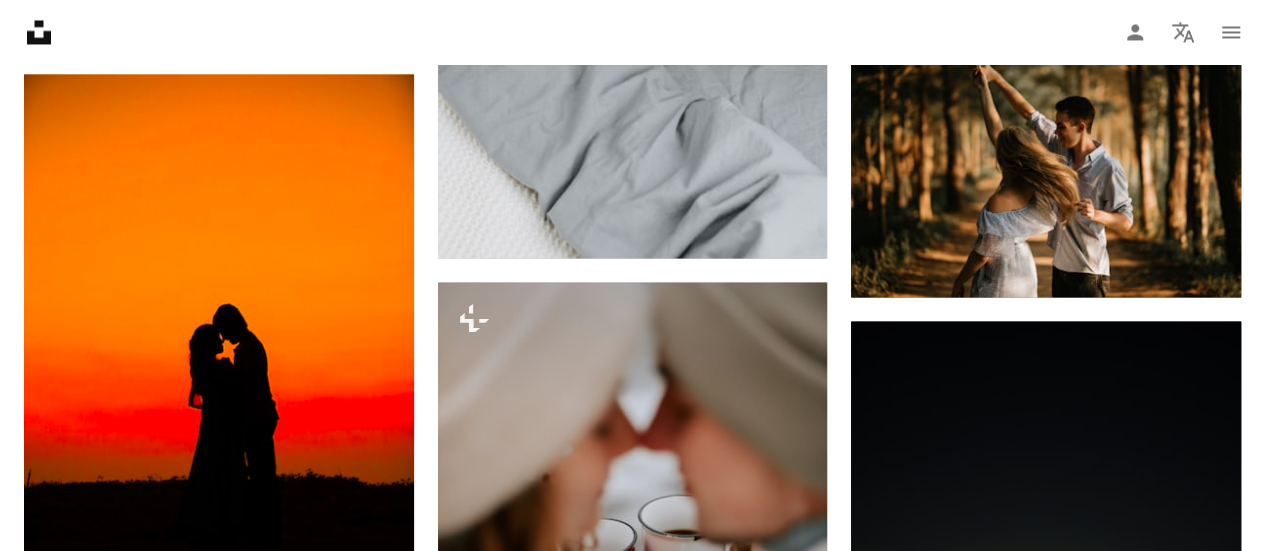 scroll, scrollTop: 1765, scrollLeft: 0, axis: vertical 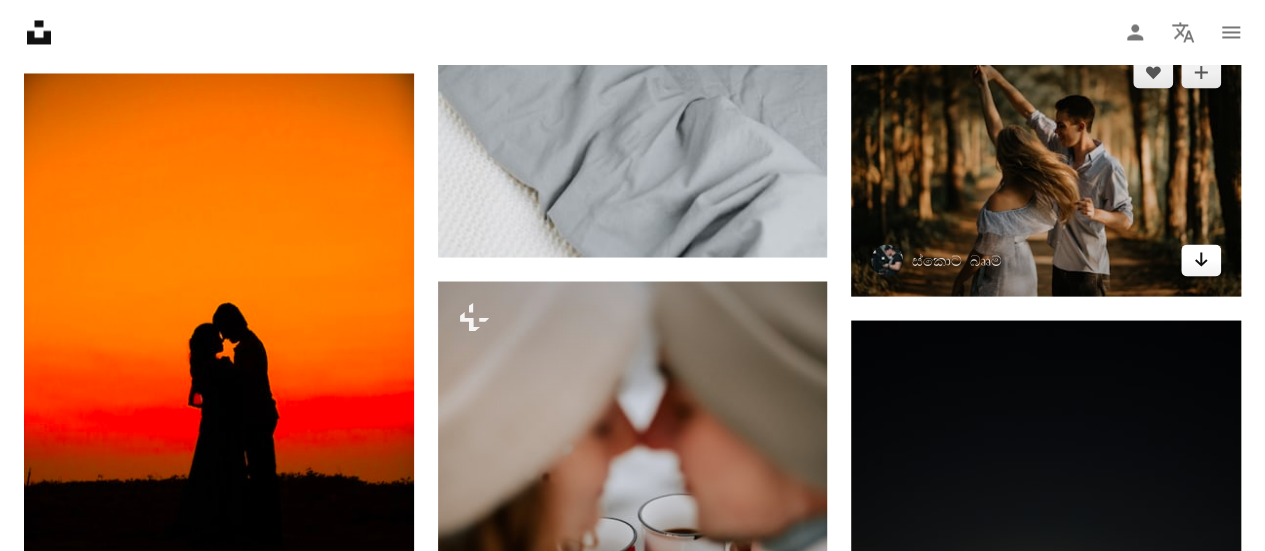 click 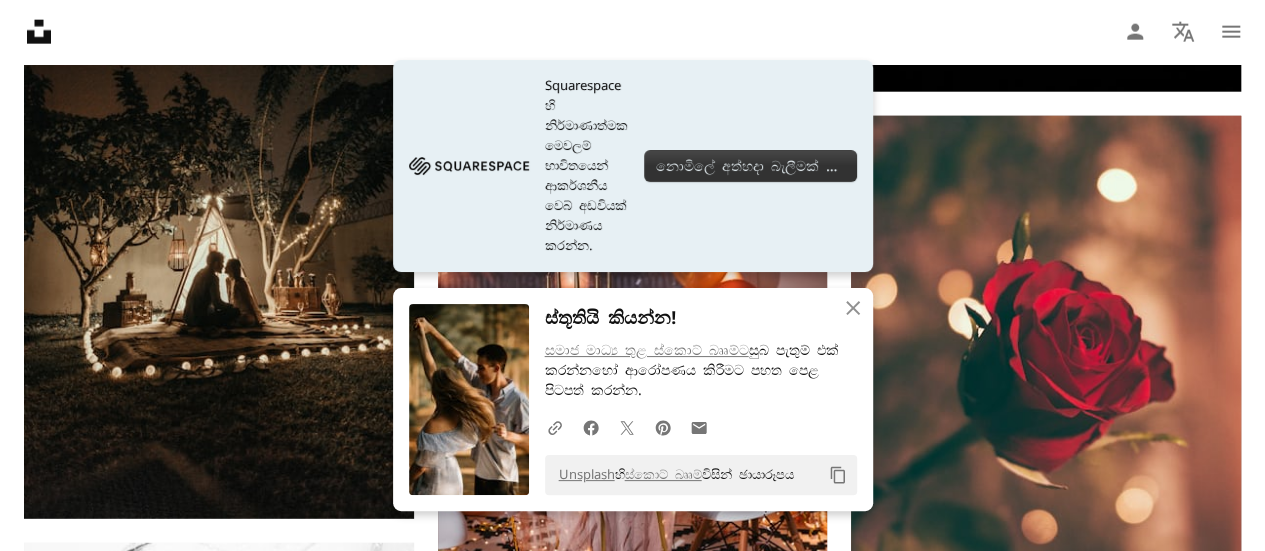 scroll, scrollTop: 2516, scrollLeft: 0, axis: vertical 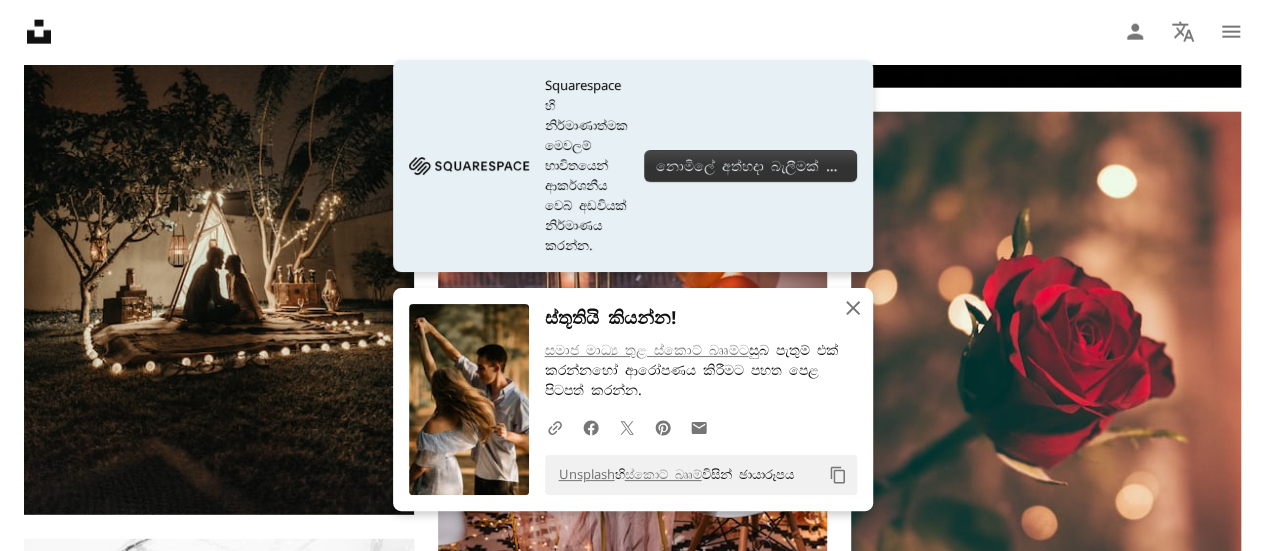 click on "An X shape" 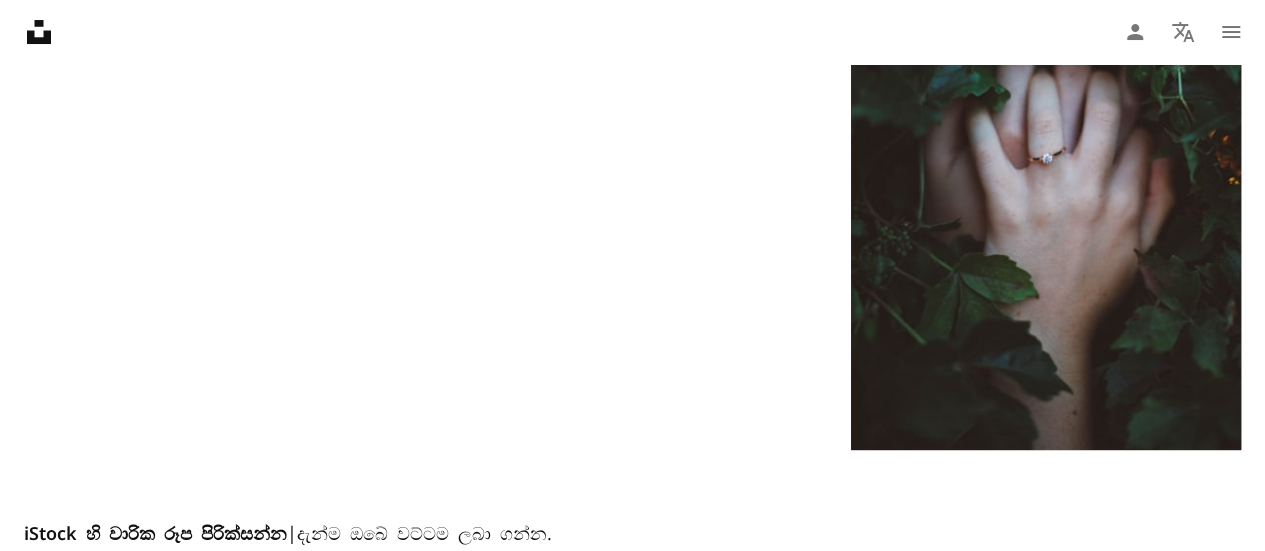 scroll, scrollTop: 3929, scrollLeft: 0, axis: vertical 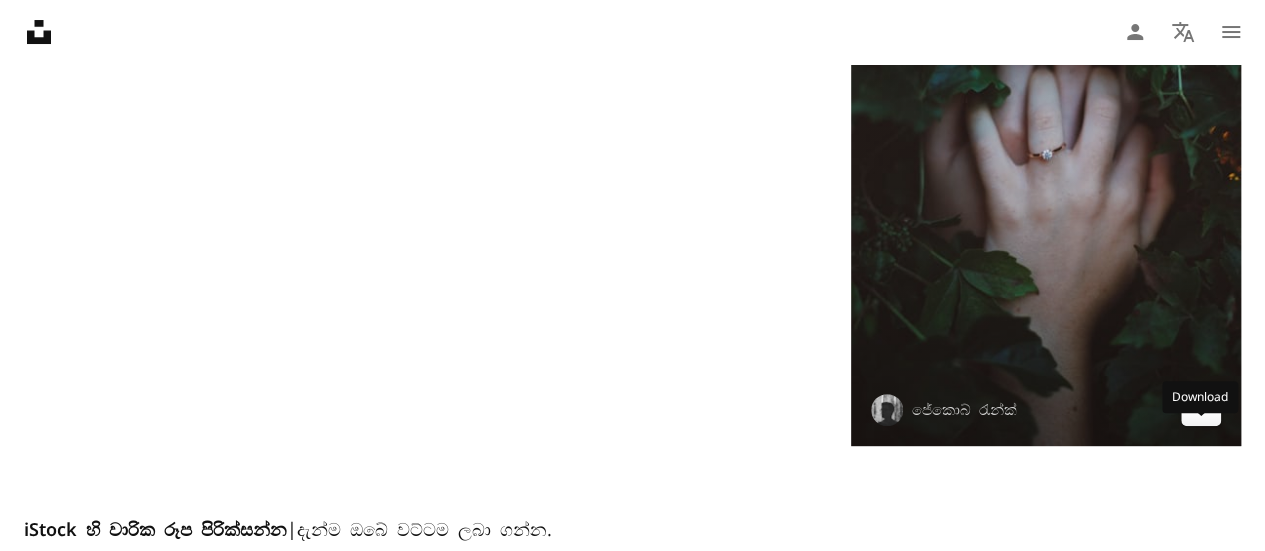 click 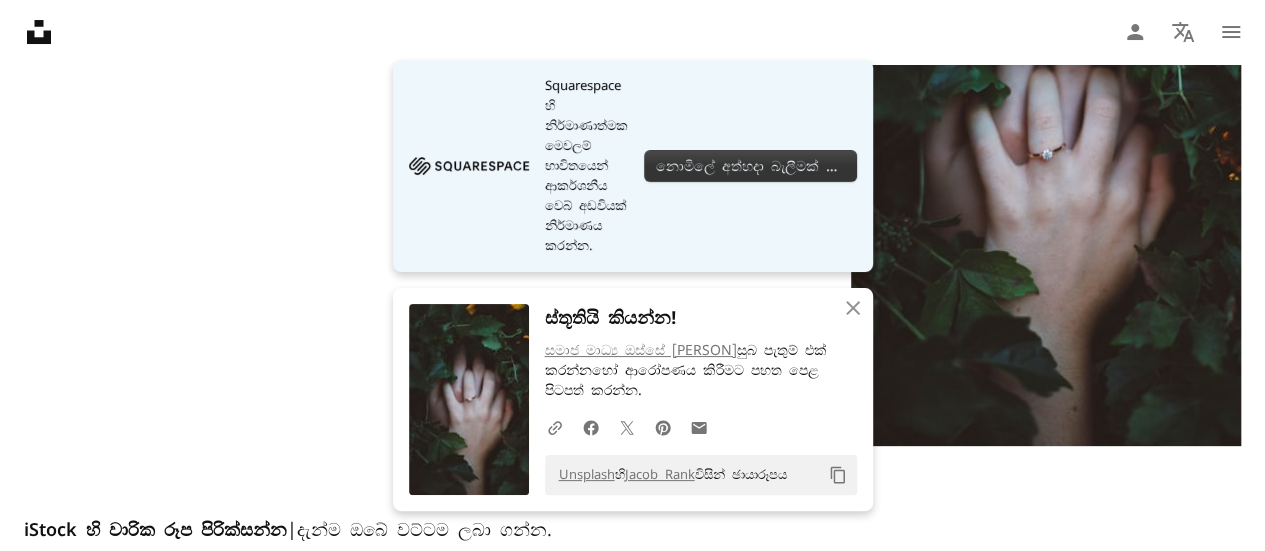 click on "නොමිලේ අත්හදා බැලීමක් ආරම්භ කරන්න" at bounding box center (789, 166) 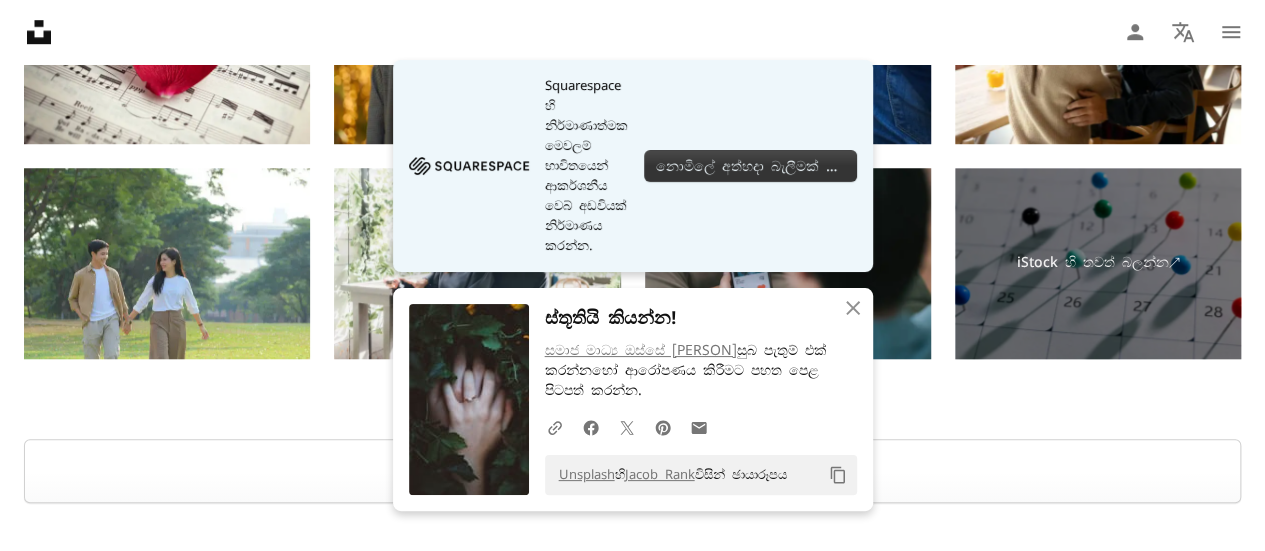scroll, scrollTop: 4536, scrollLeft: 0, axis: vertical 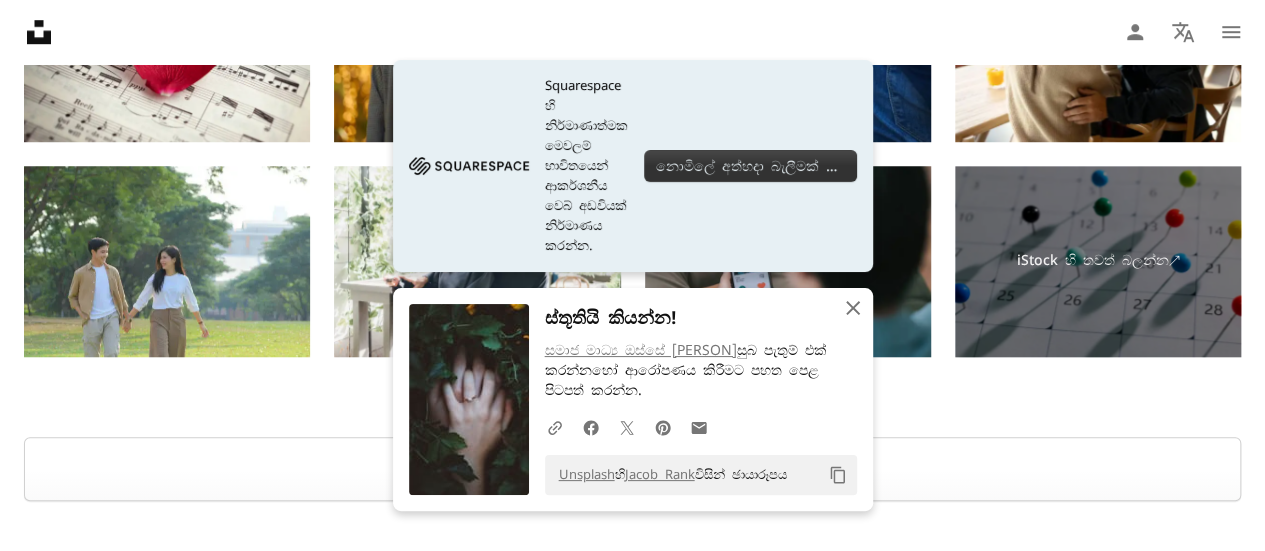 click on "An X shape වසන්න" at bounding box center [853, 308] 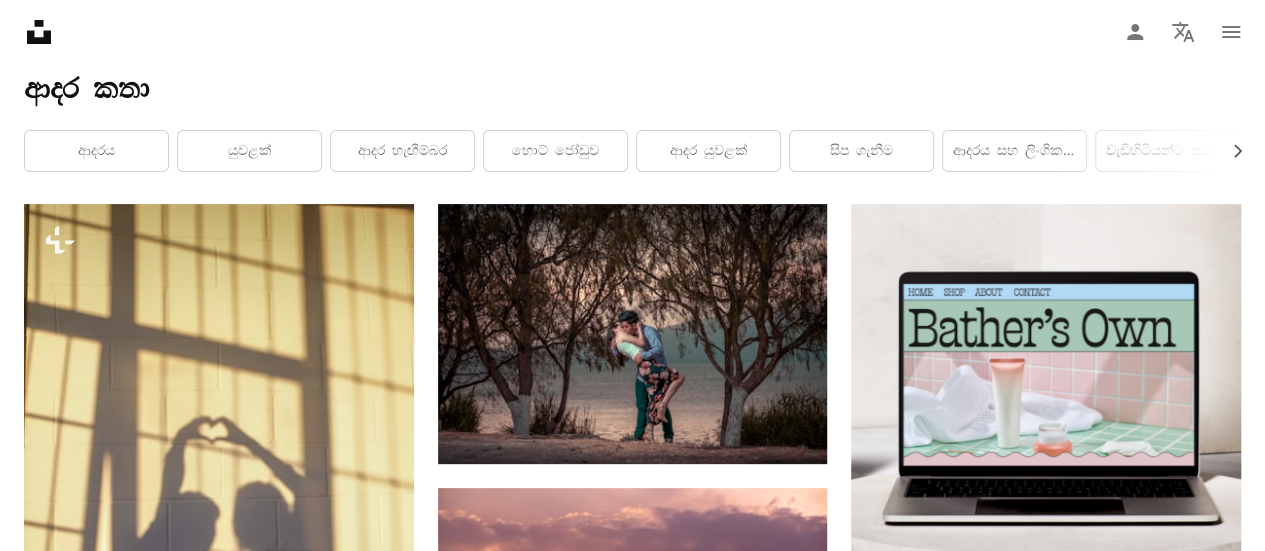 scroll, scrollTop: 0, scrollLeft: 0, axis: both 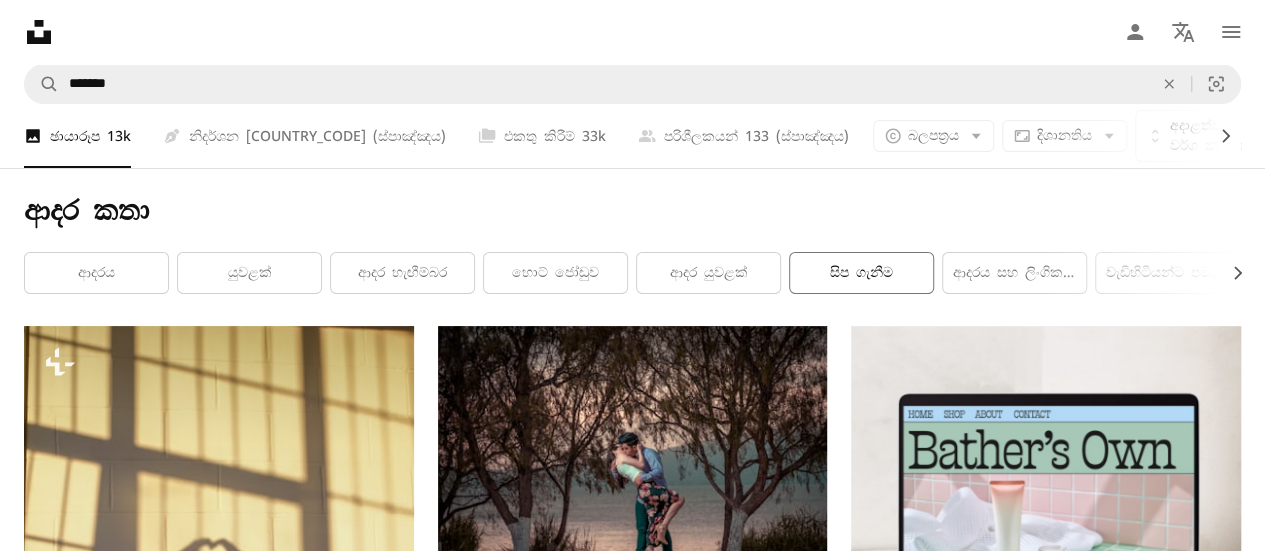 click on "සිප ගැනීම" at bounding box center [861, 272] 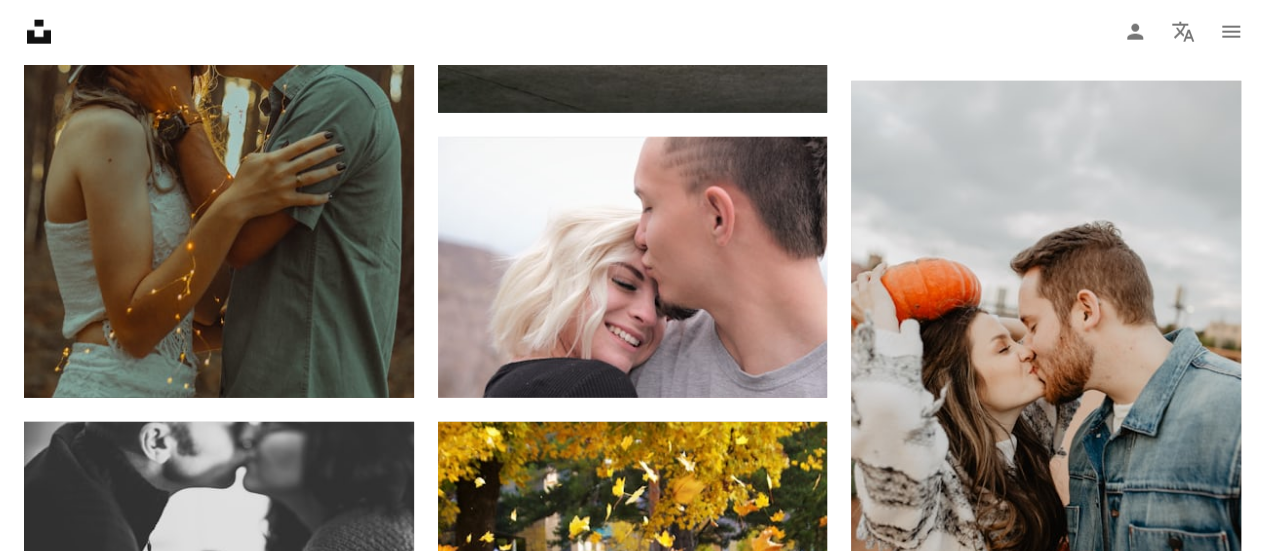 scroll, scrollTop: 2582, scrollLeft: 0, axis: vertical 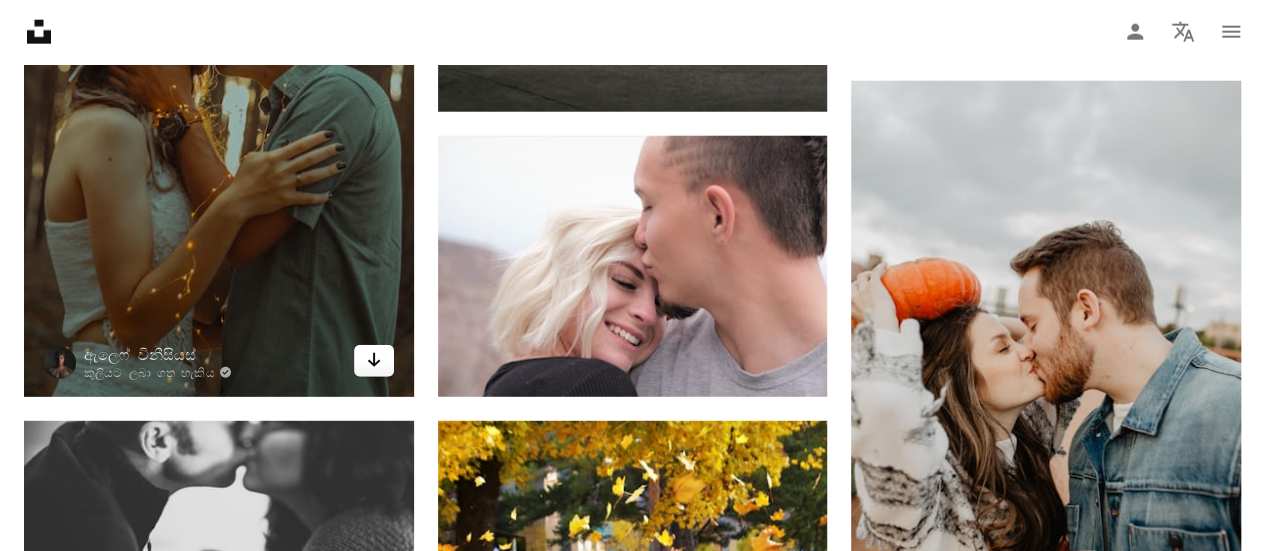 click on "Arrow pointing down" 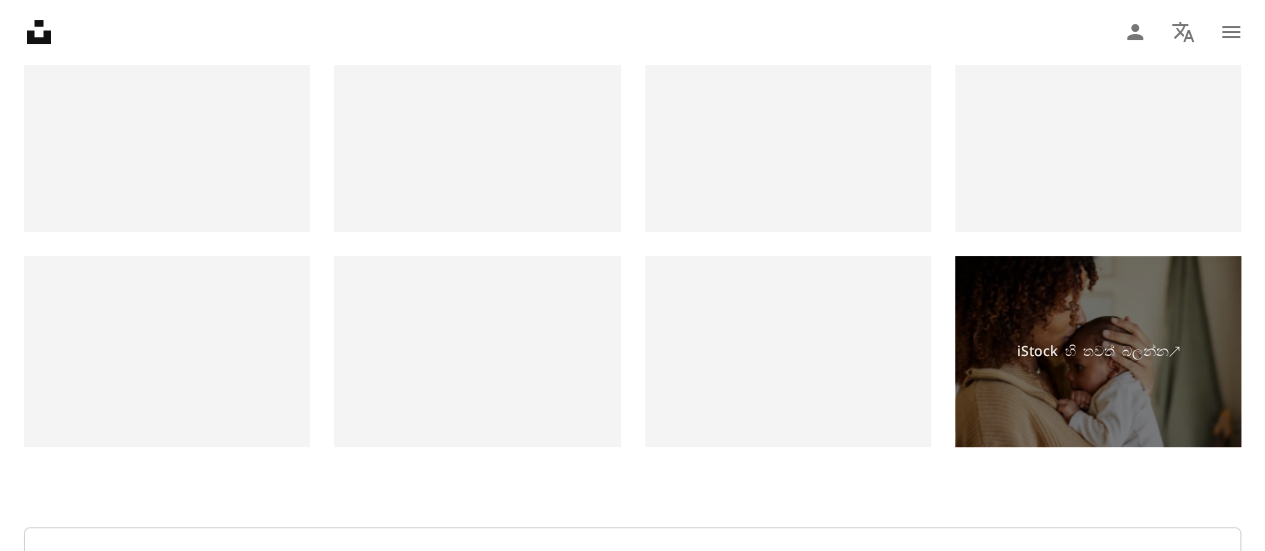 scroll, scrollTop: 3930, scrollLeft: 0, axis: vertical 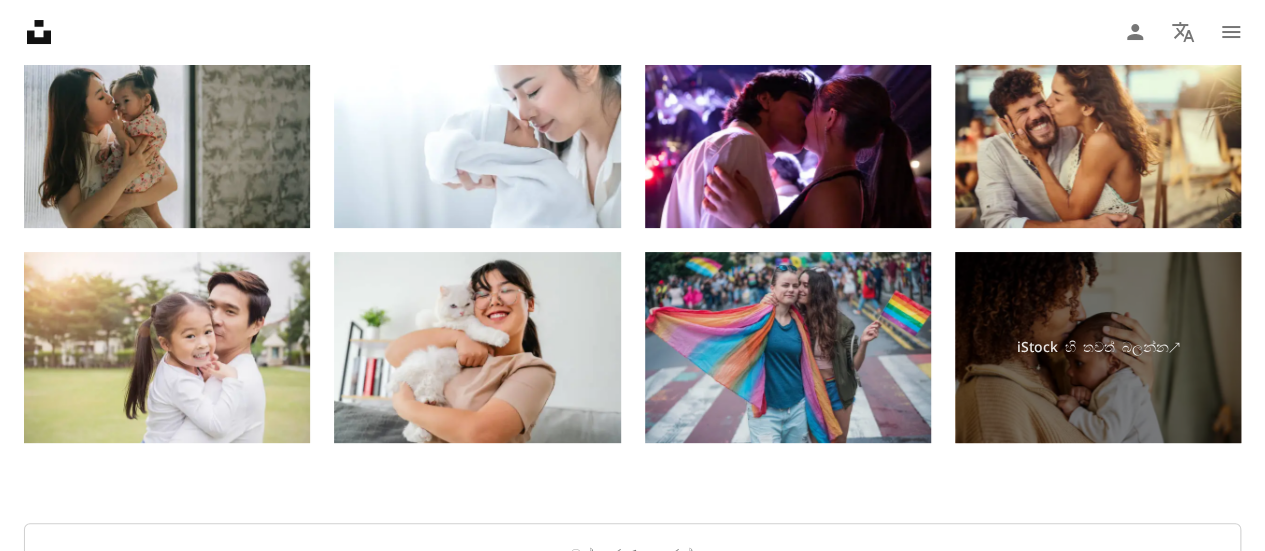 click at bounding box center [788, 347] 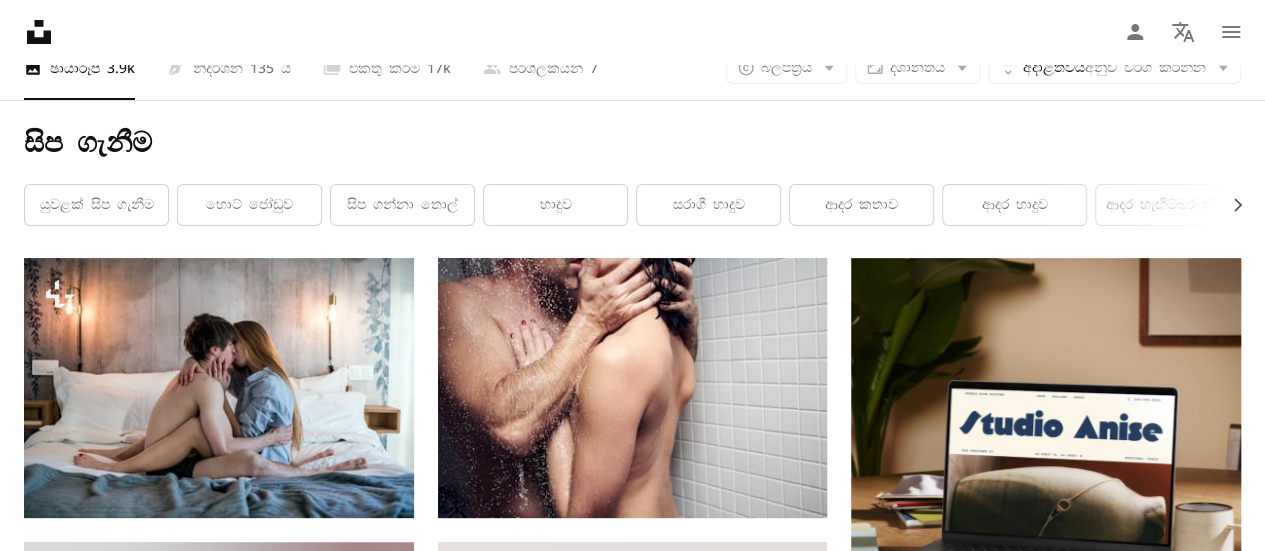 scroll, scrollTop: 0, scrollLeft: 0, axis: both 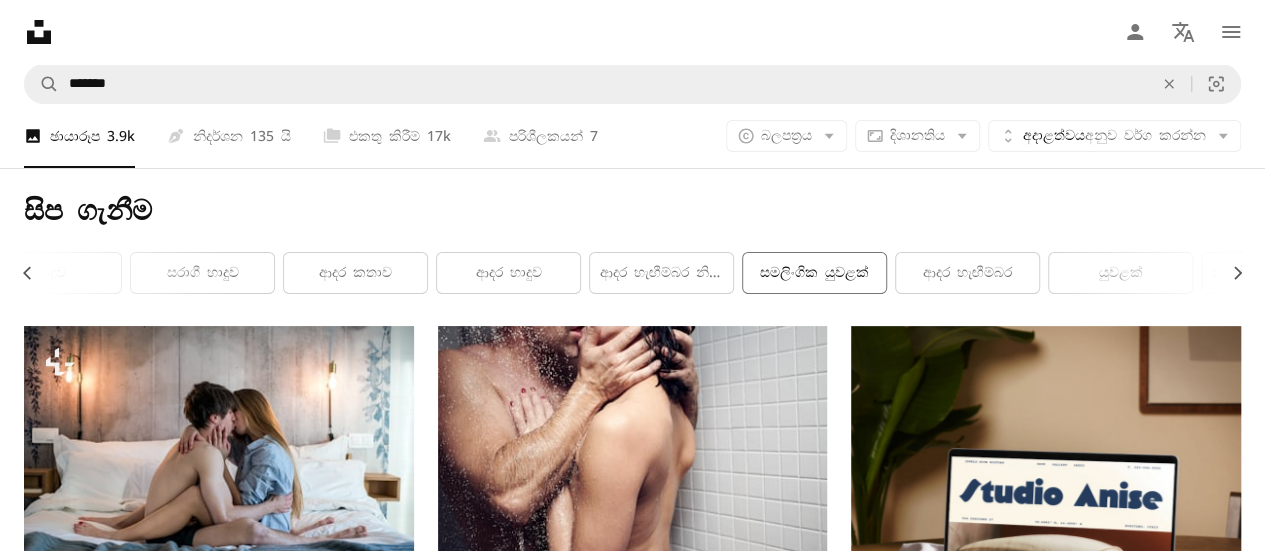 click on "සමලිංගික යුවළක්" at bounding box center [814, 273] 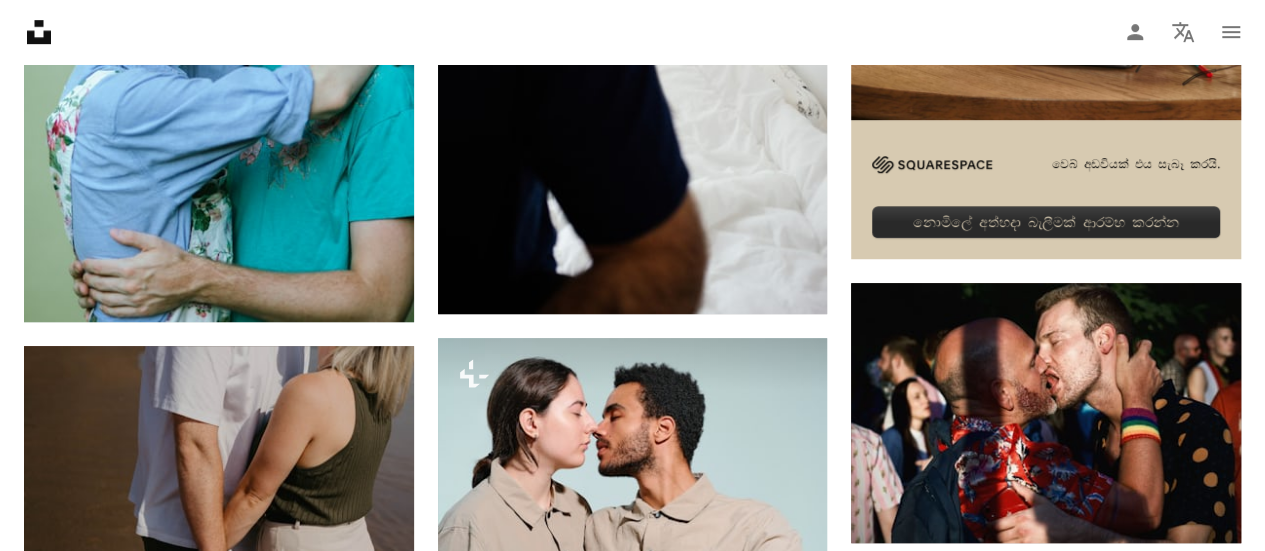 scroll, scrollTop: 0, scrollLeft: 0, axis: both 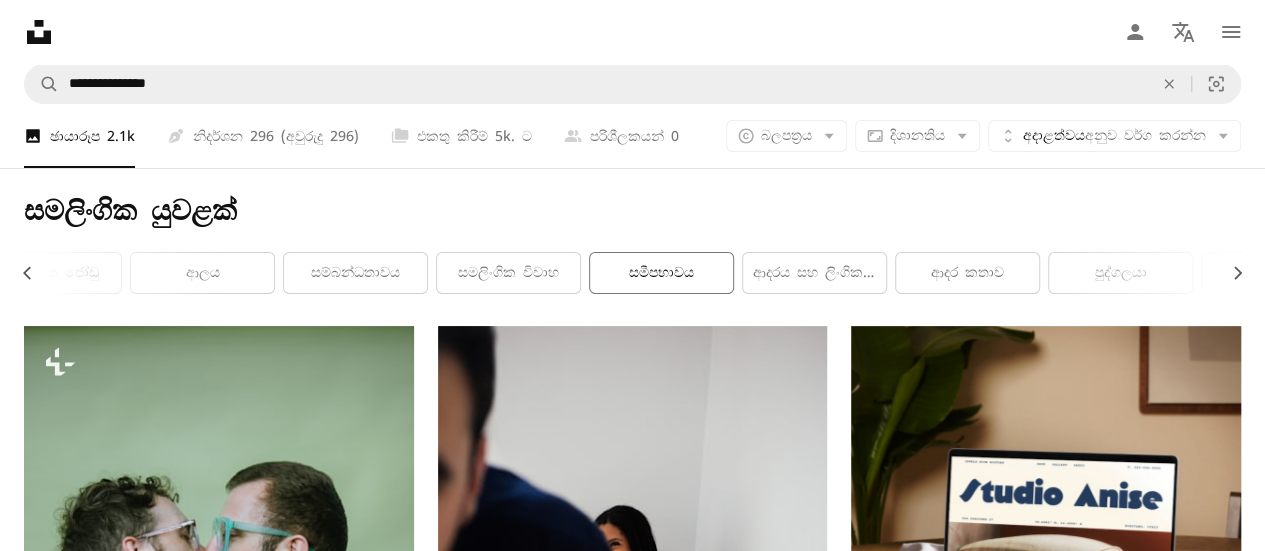 click on "සමීපභාවය" at bounding box center (661, 272) 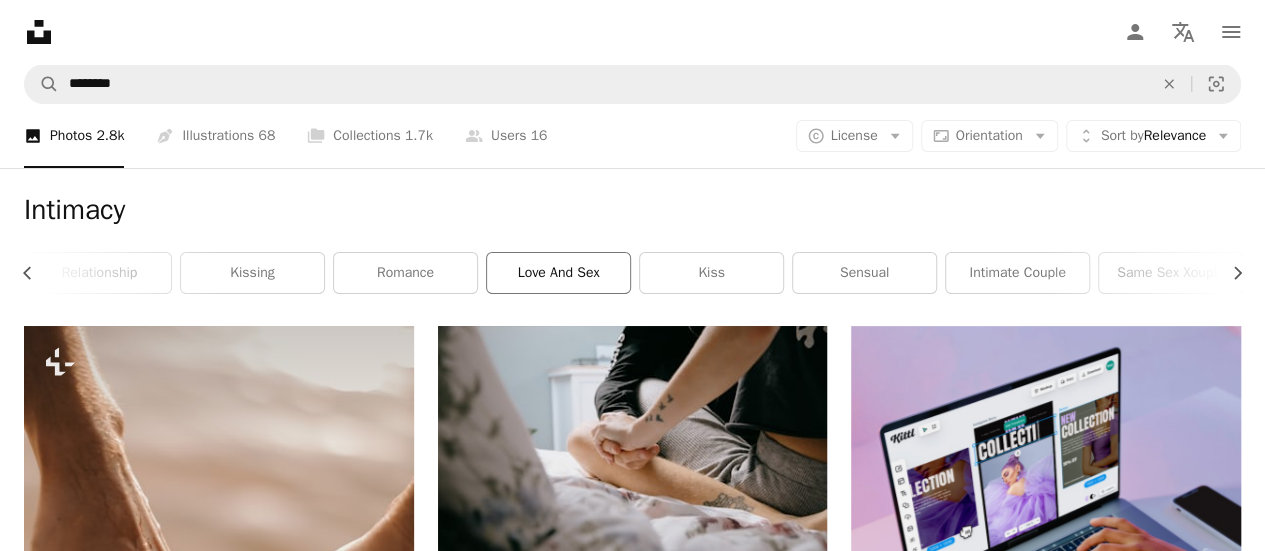 scroll, scrollTop: 0, scrollLeft: 446, axis: horizontal 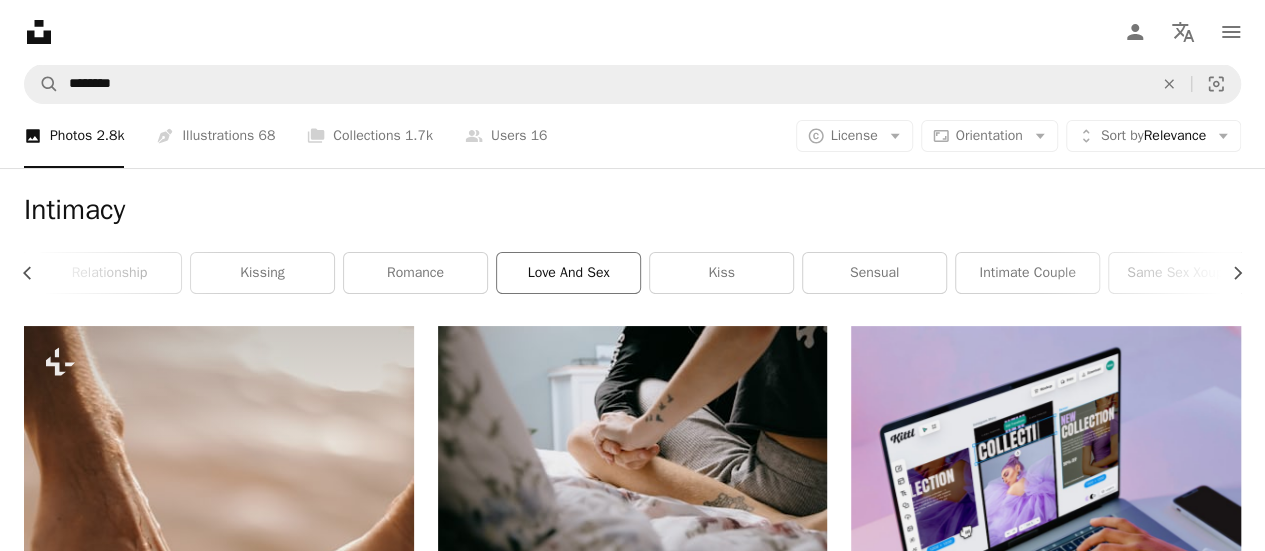 click on "love and sex" at bounding box center [568, 273] 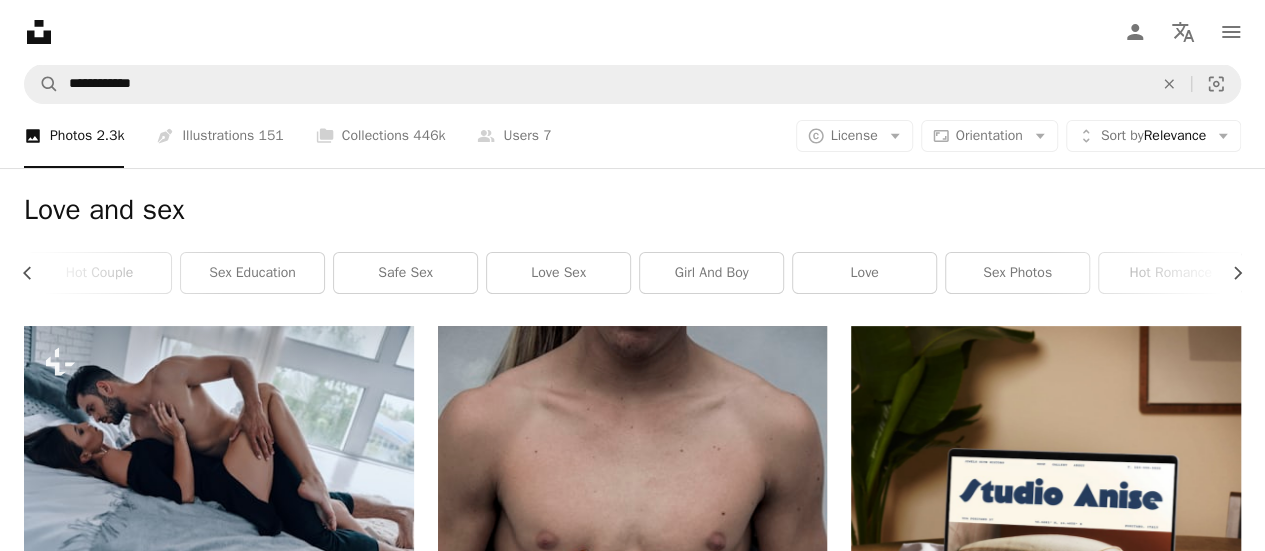 scroll, scrollTop: 0, scrollLeft: 302, axis: horizontal 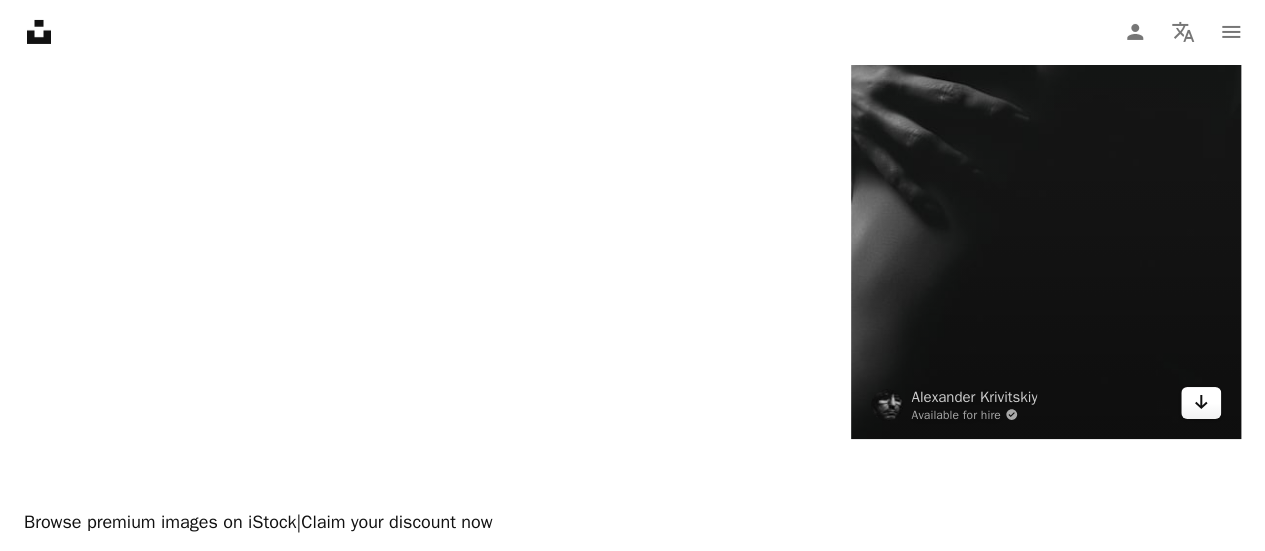 click 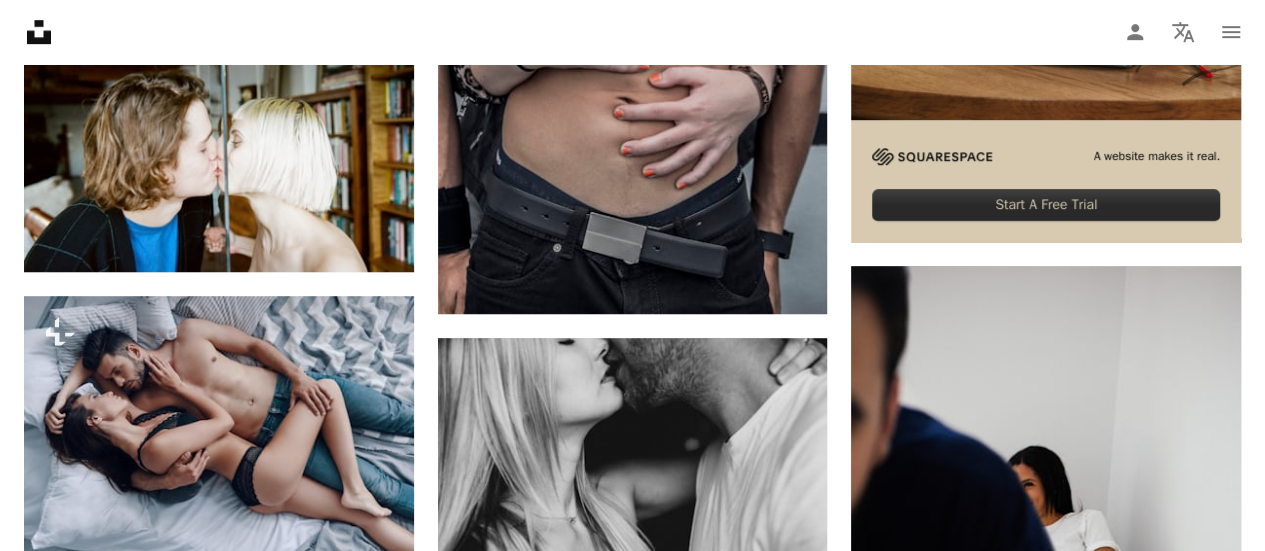 scroll, scrollTop: 498, scrollLeft: 0, axis: vertical 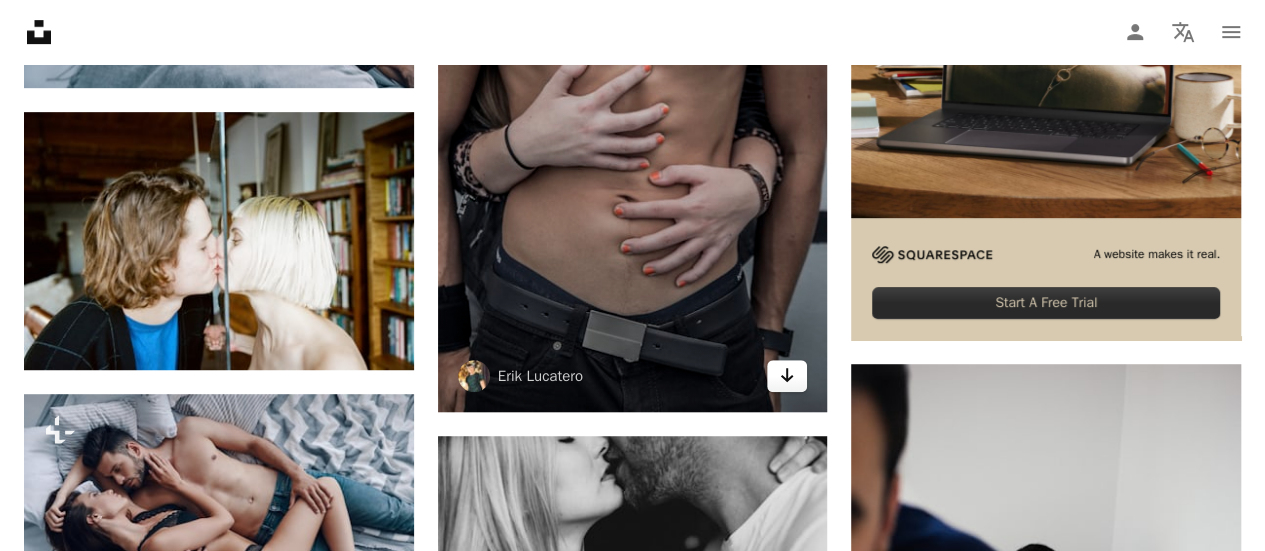 click on "Arrow pointing down" 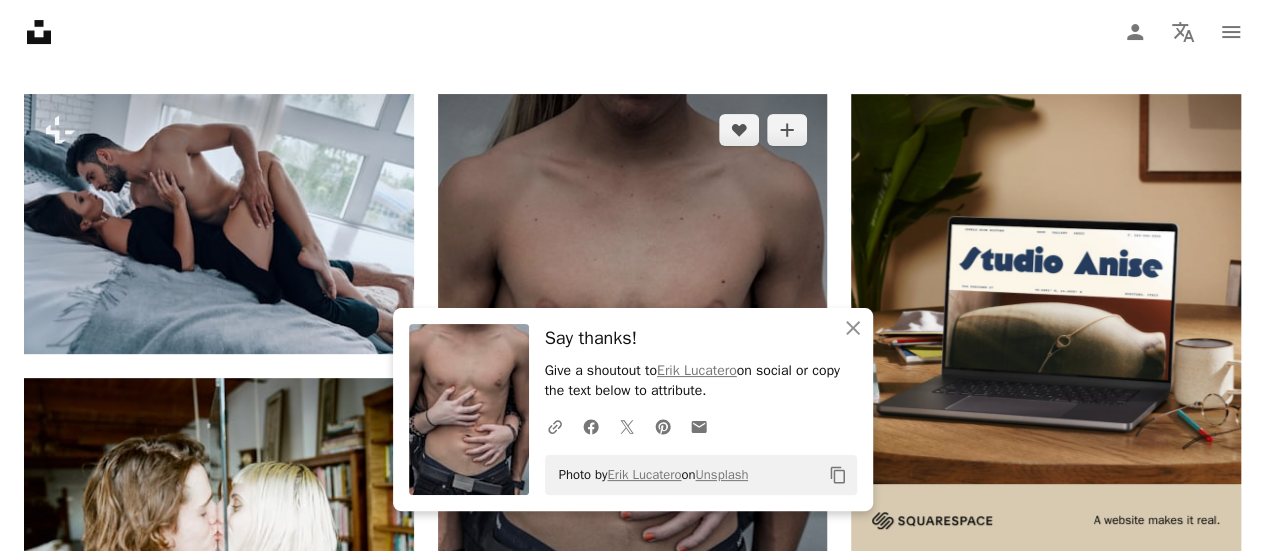 scroll, scrollTop: 233, scrollLeft: 0, axis: vertical 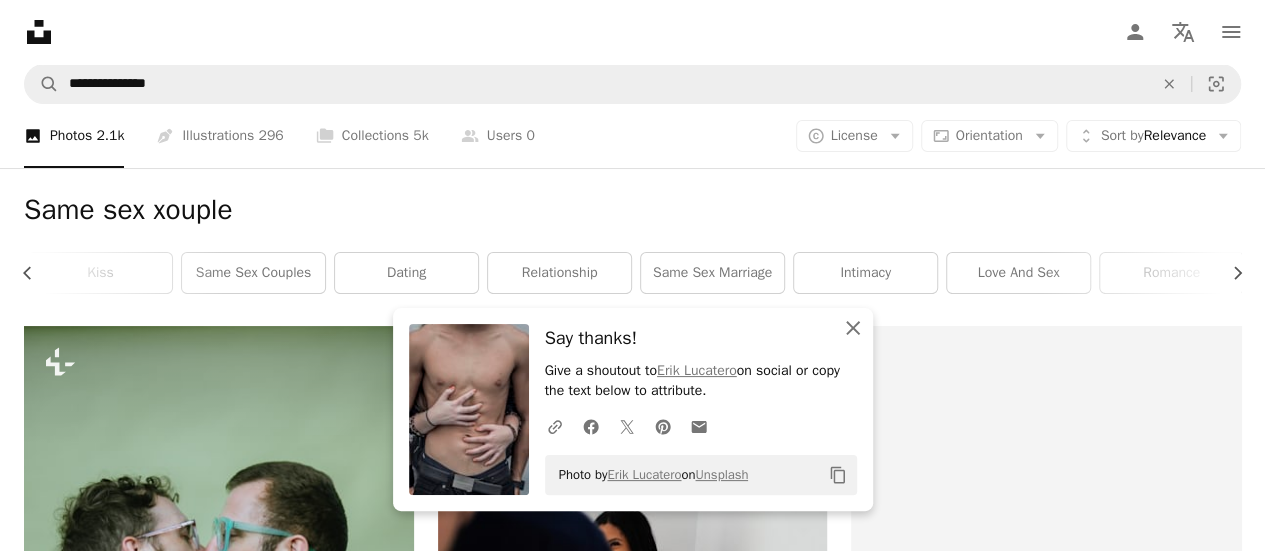 click 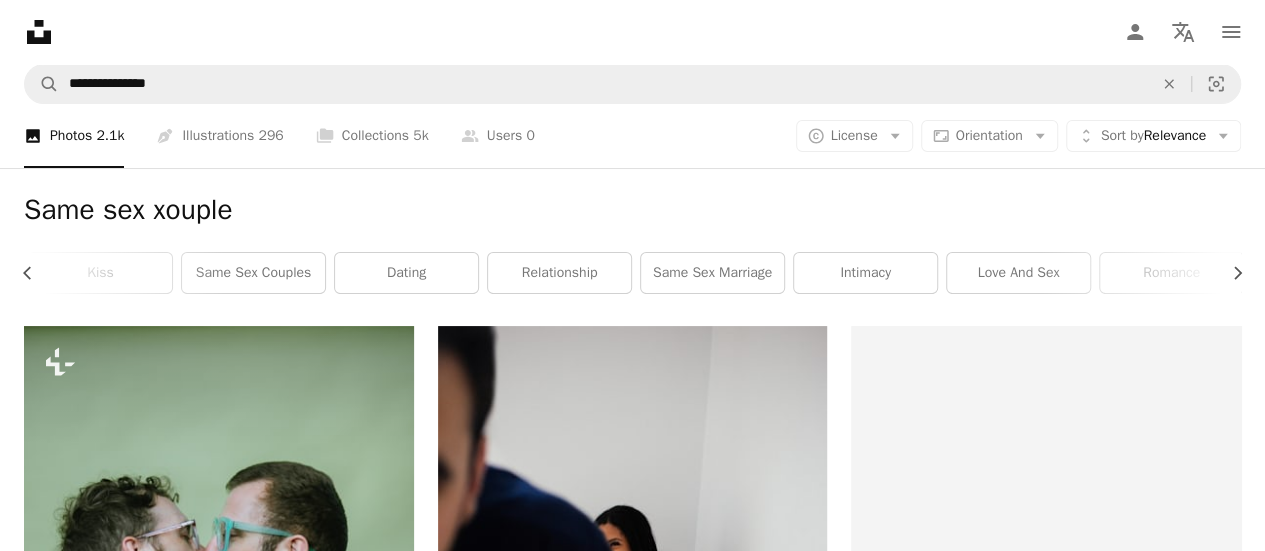 click on "Unsplash logo Unsplash Home" 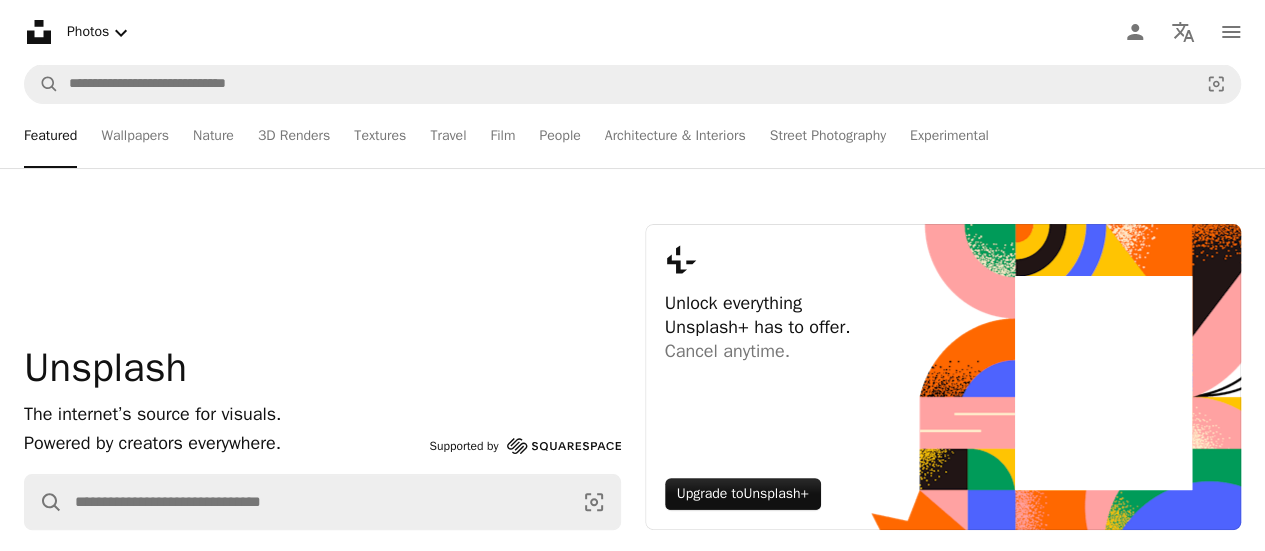 scroll, scrollTop: 185, scrollLeft: 0, axis: vertical 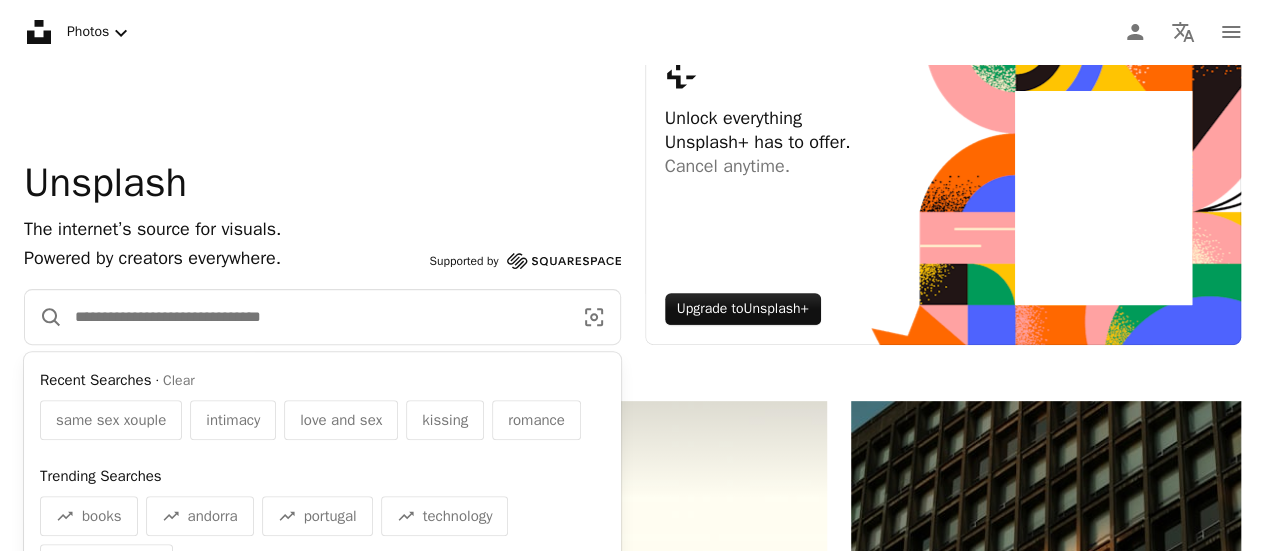 click at bounding box center [315, 317] 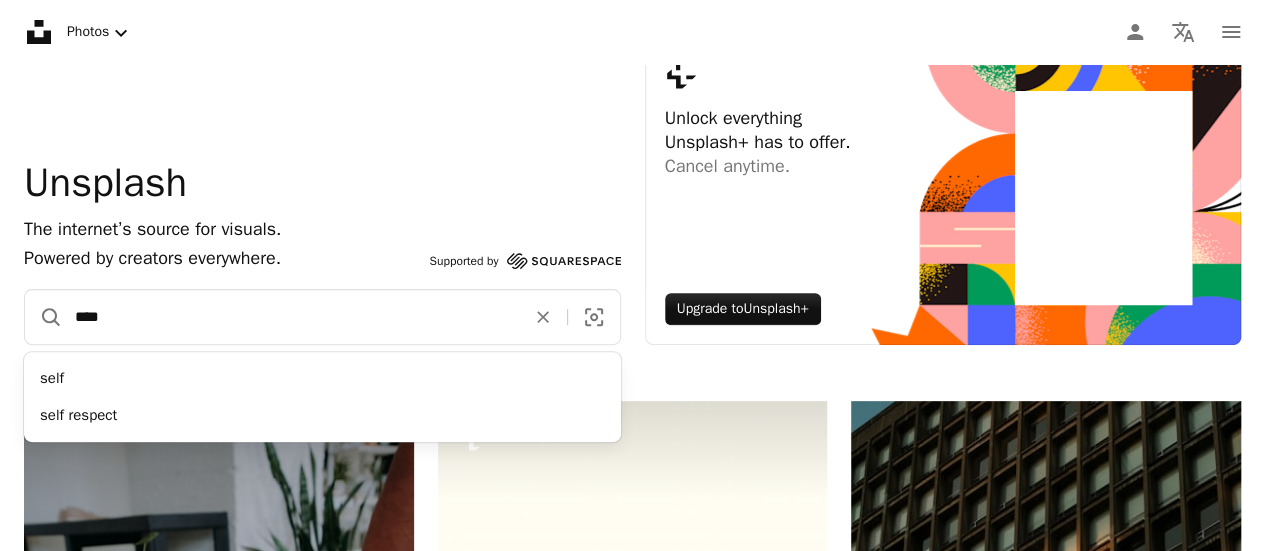 type on "*****" 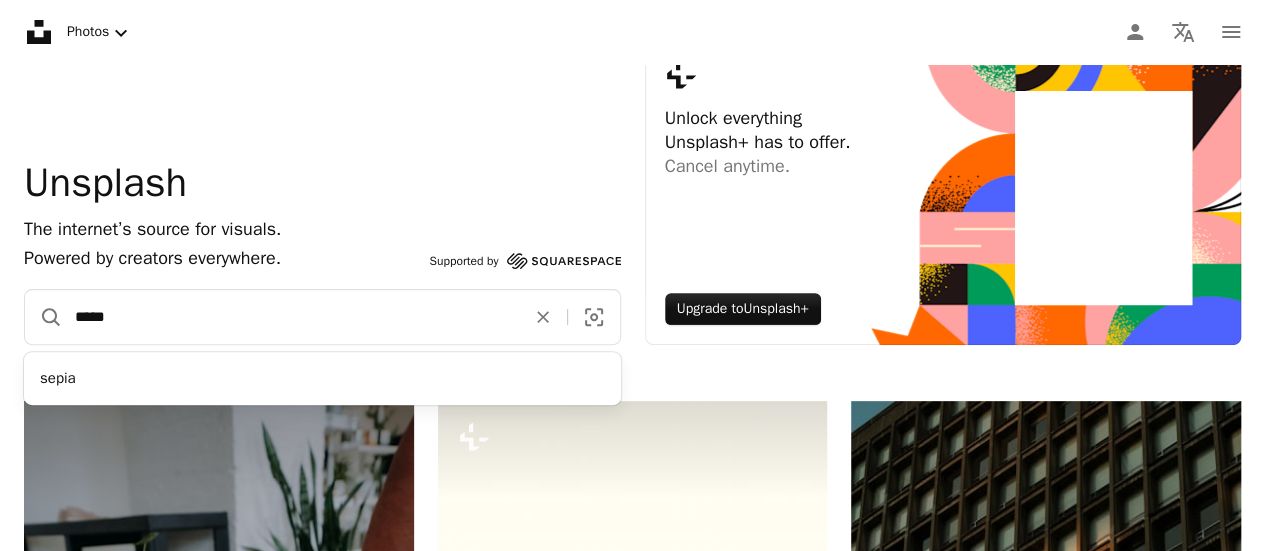 click on "A magnifying glass" at bounding box center [44, 317] 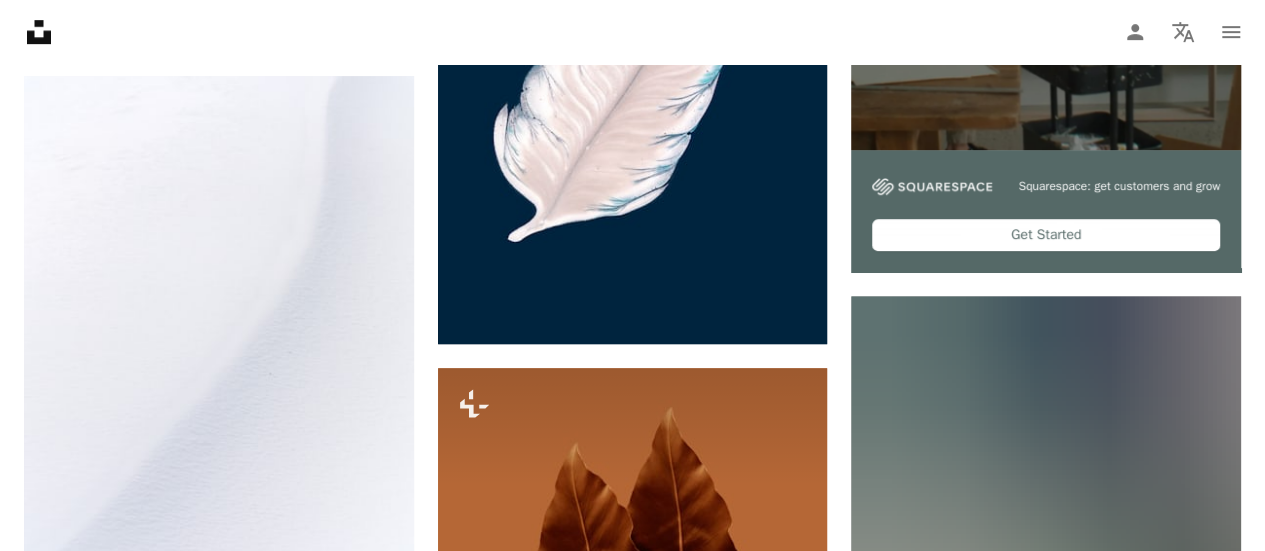 scroll, scrollTop: 0, scrollLeft: 0, axis: both 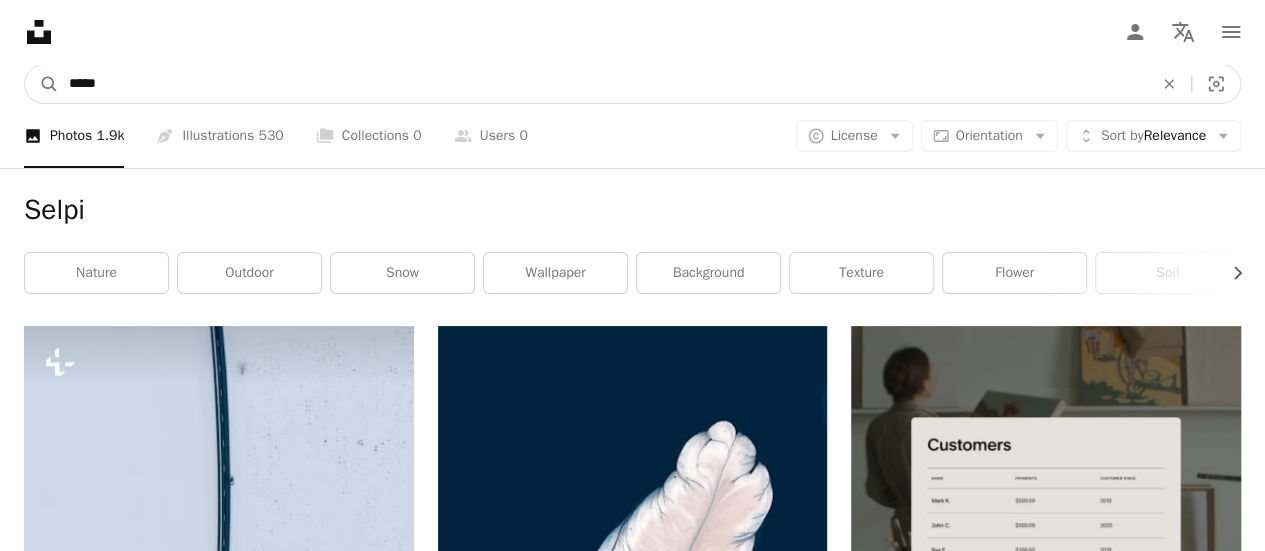 click on "*****" at bounding box center (603, 84) 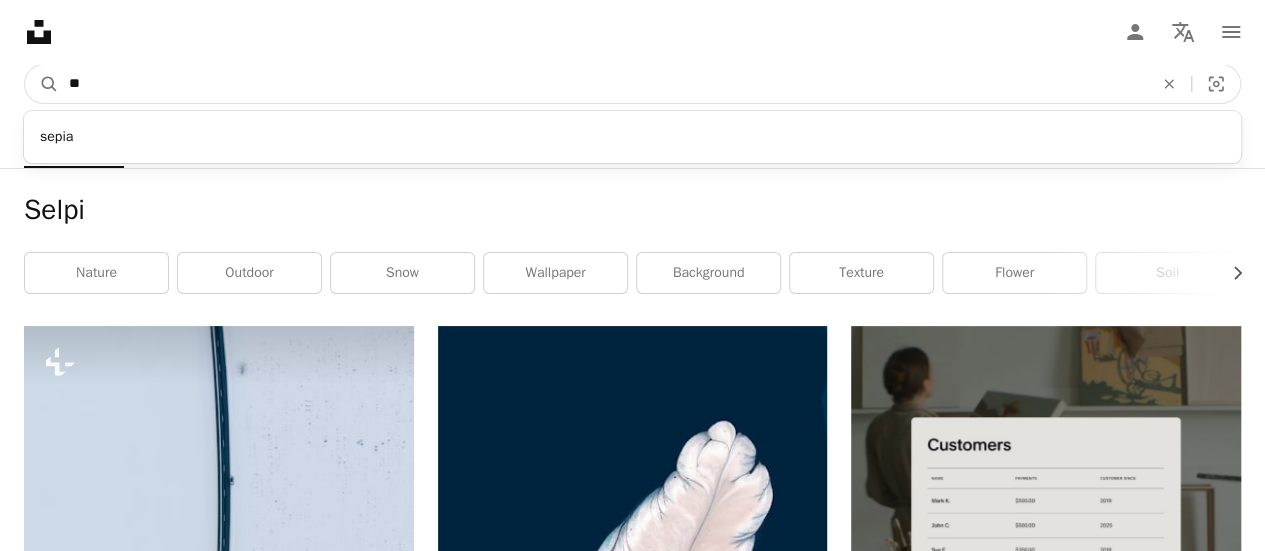 type on "*" 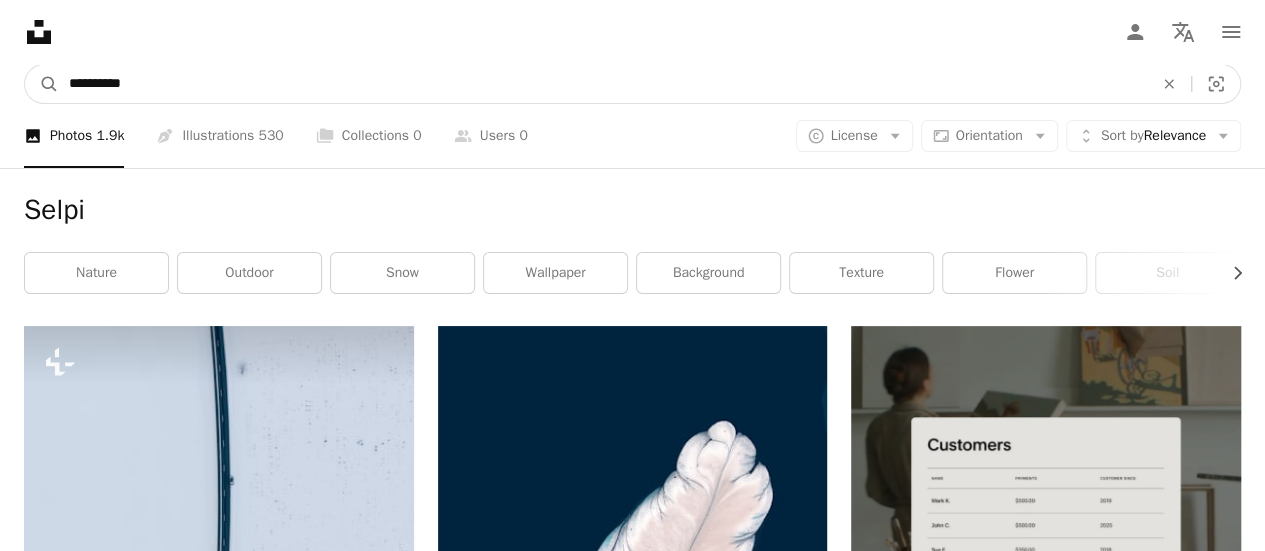 type on "**********" 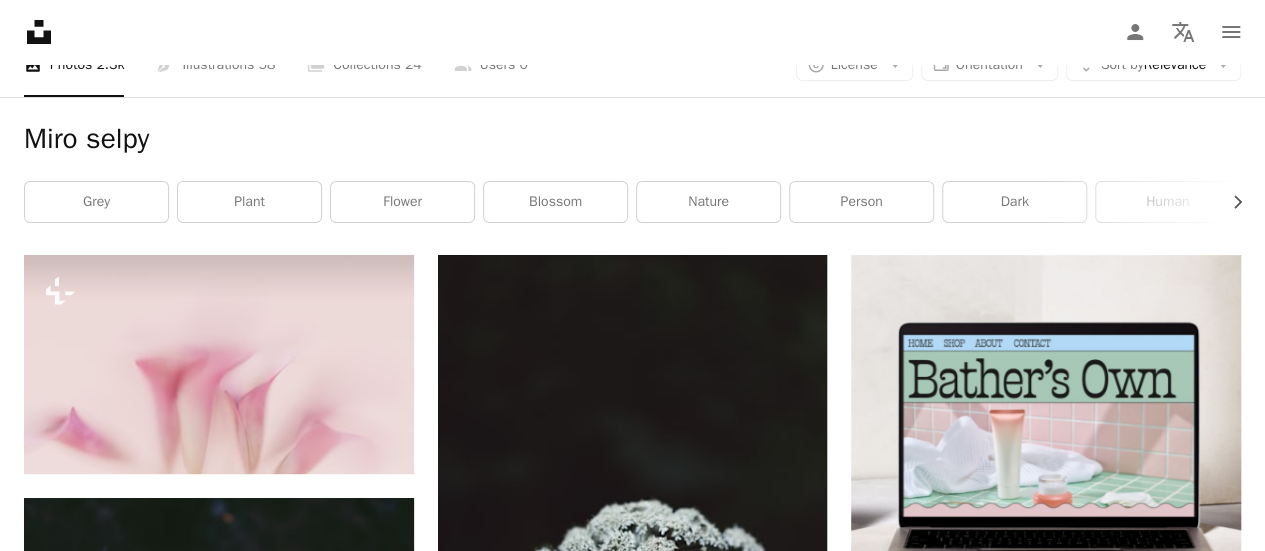 scroll, scrollTop: 0, scrollLeft: 0, axis: both 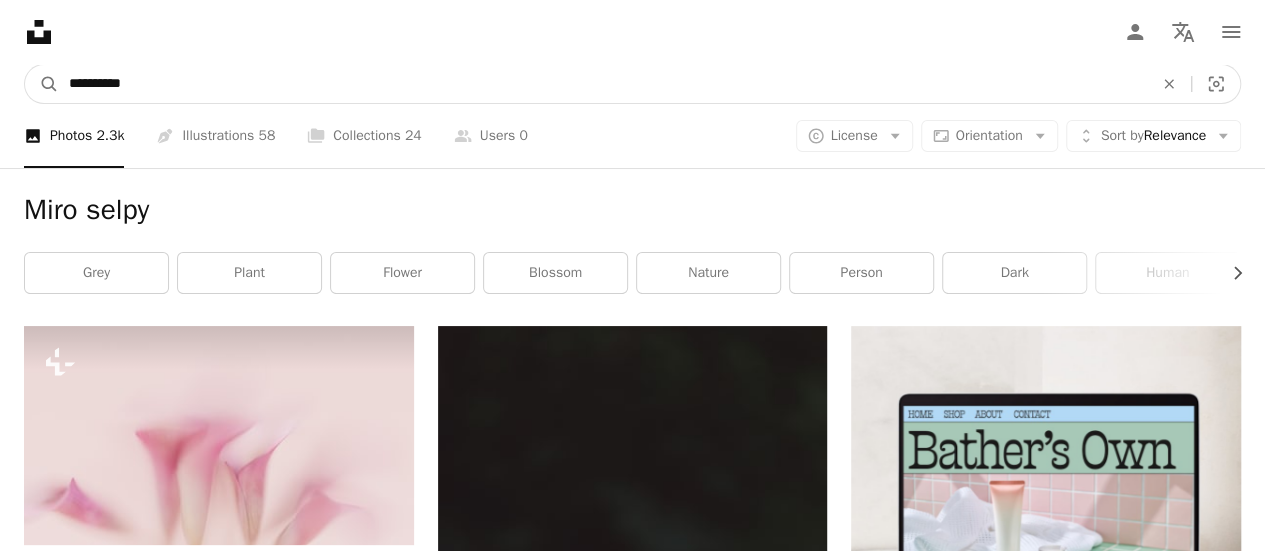 click on "**********" at bounding box center (603, 84) 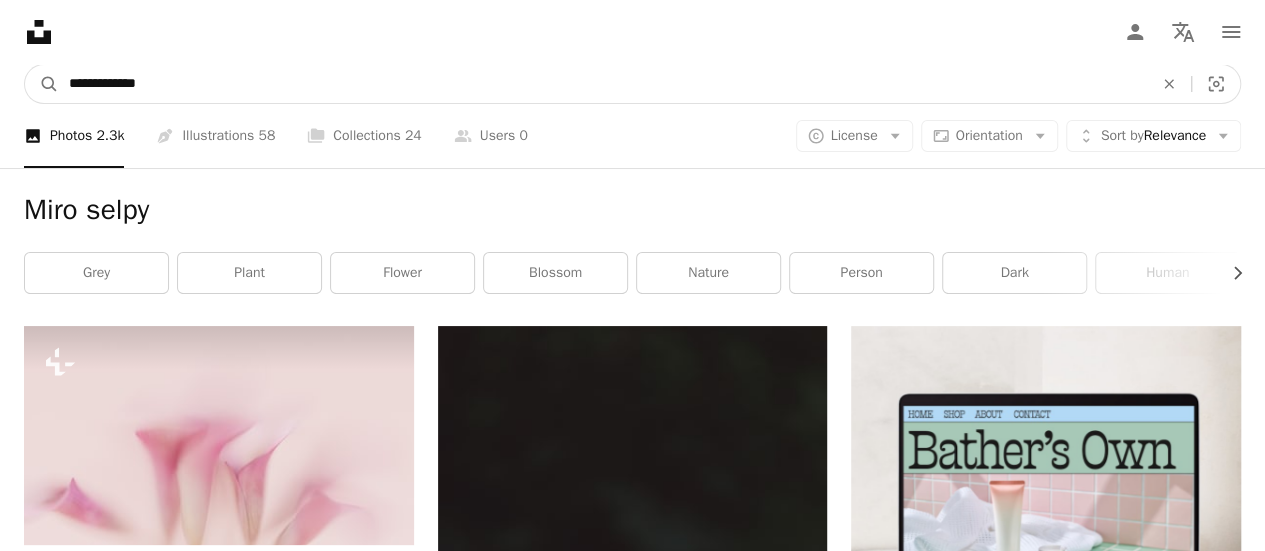 type on "**********" 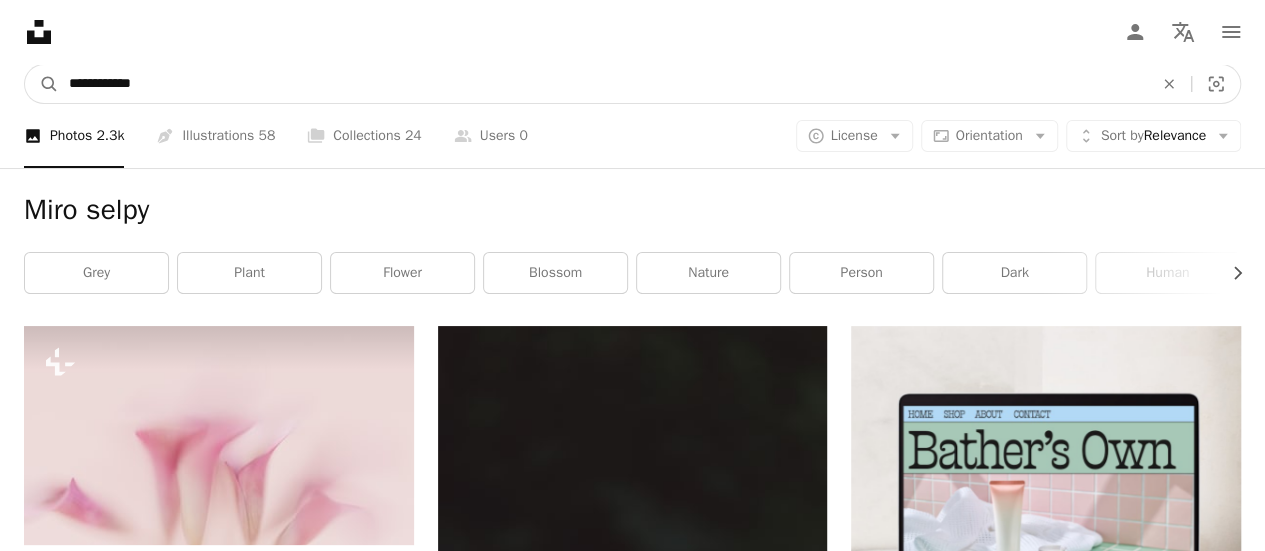 click on "A magnifying glass" at bounding box center (42, 84) 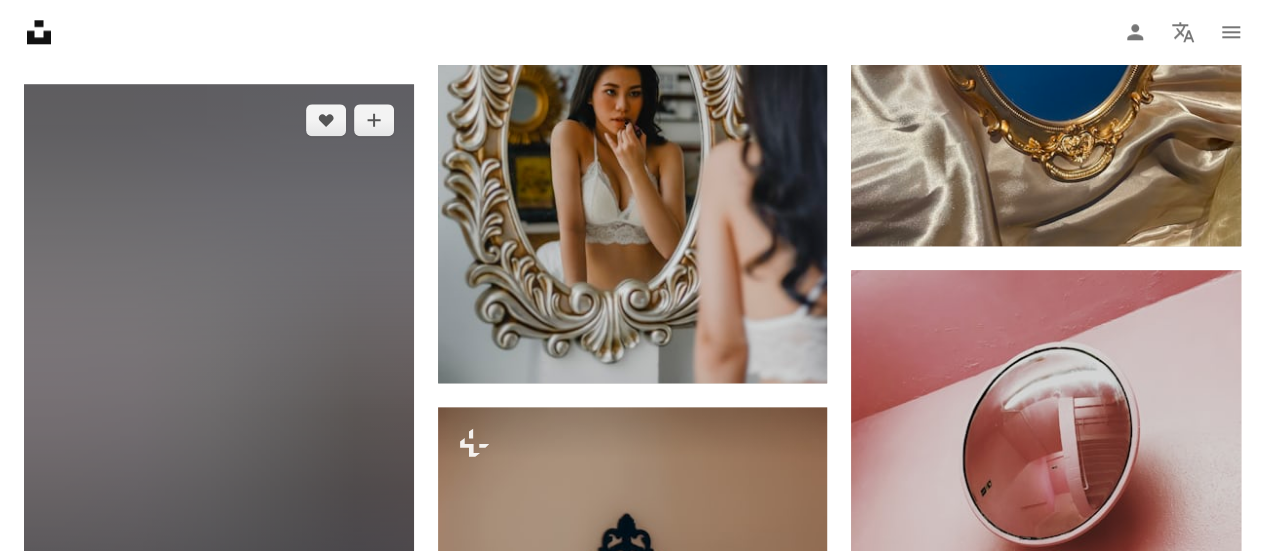scroll, scrollTop: 1134, scrollLeft: 0, axis: vertical 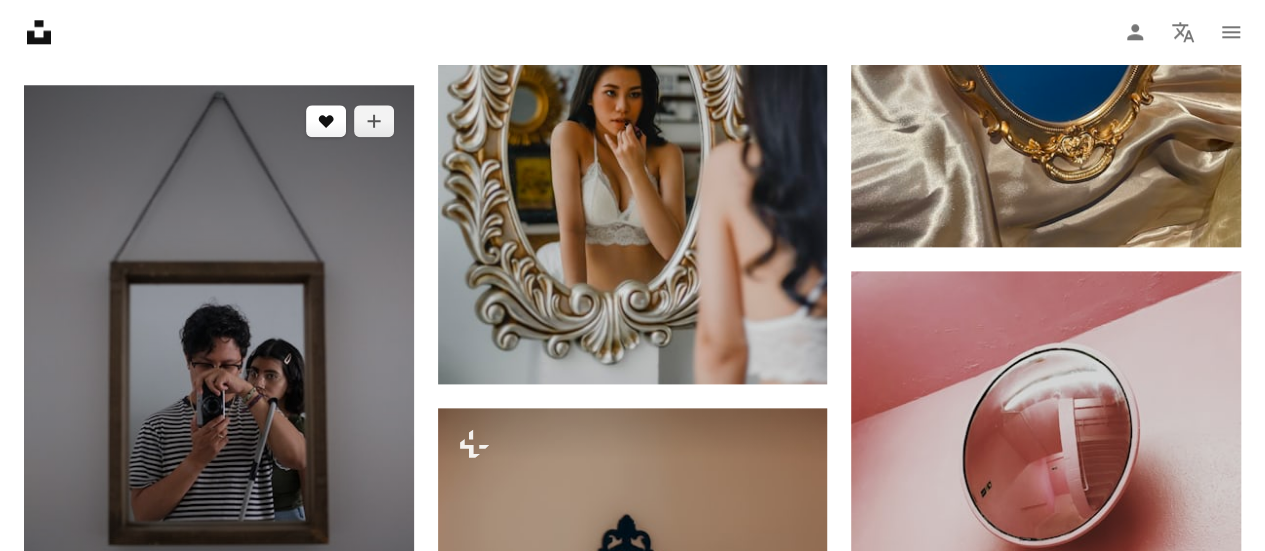 click on "A heart" at bounding box center [326, 121] 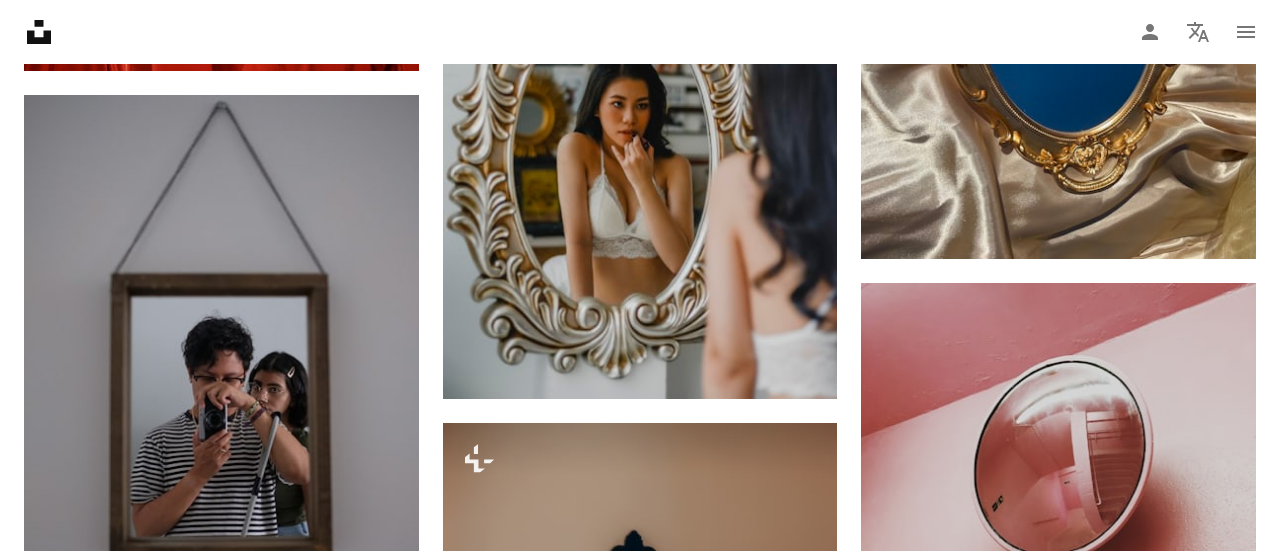click on "An X shape Join Unsplash Already have an account?  Login First name Last name Email Username  (only letters, numbers and underscores) Password  (min. 8 char) Join By joining, you agree to the  Terms  and  Privacy Policy ." at bounding box center [640, 4767] 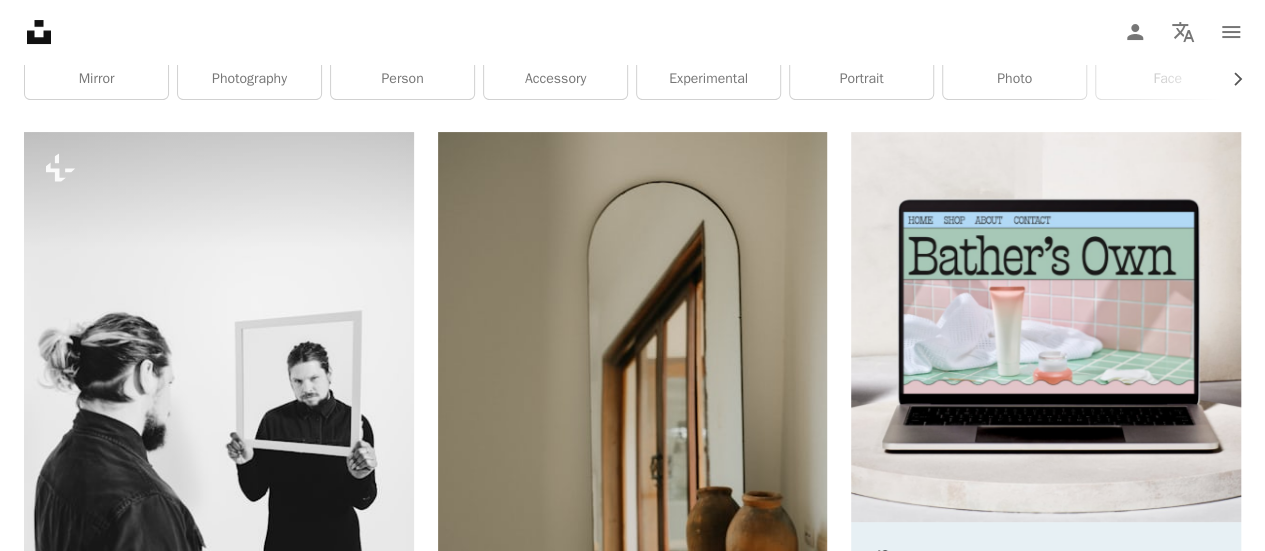 scroll, scrollTop: 0, scrollLeft: 0, axis: both 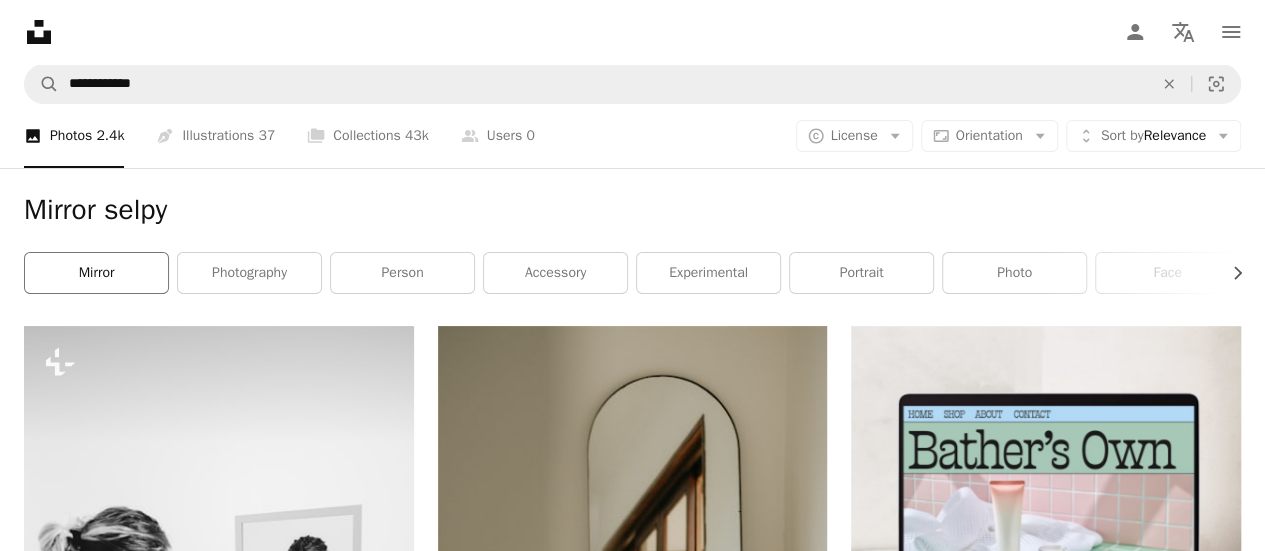 click on "mirror" at bounding box center [96, 273] 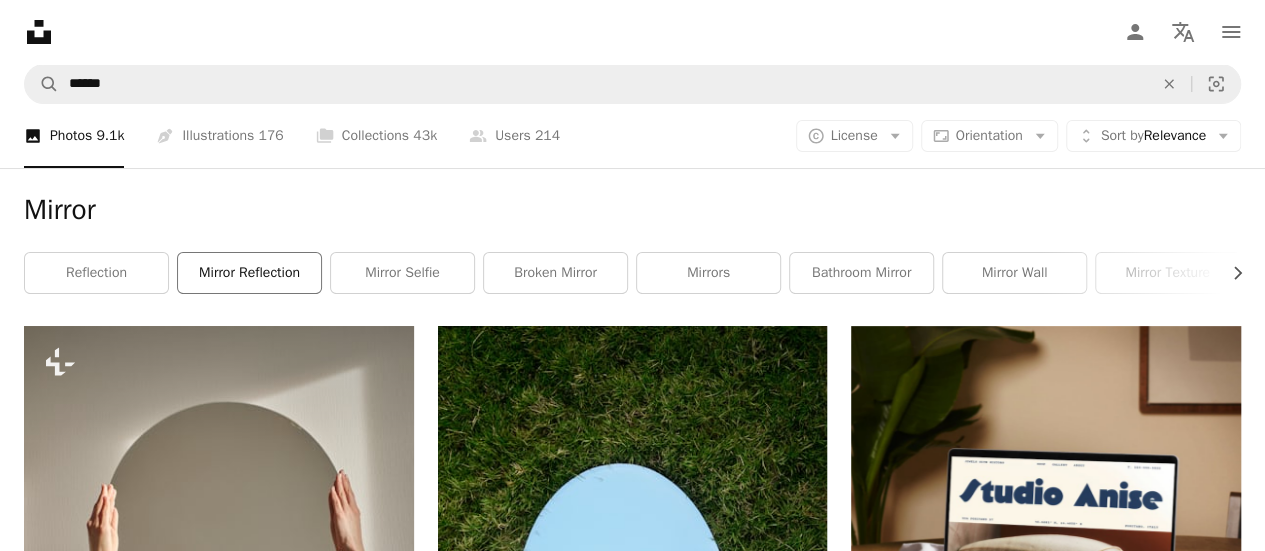 click on "mirror reflection" at bounding box center (249, 273) 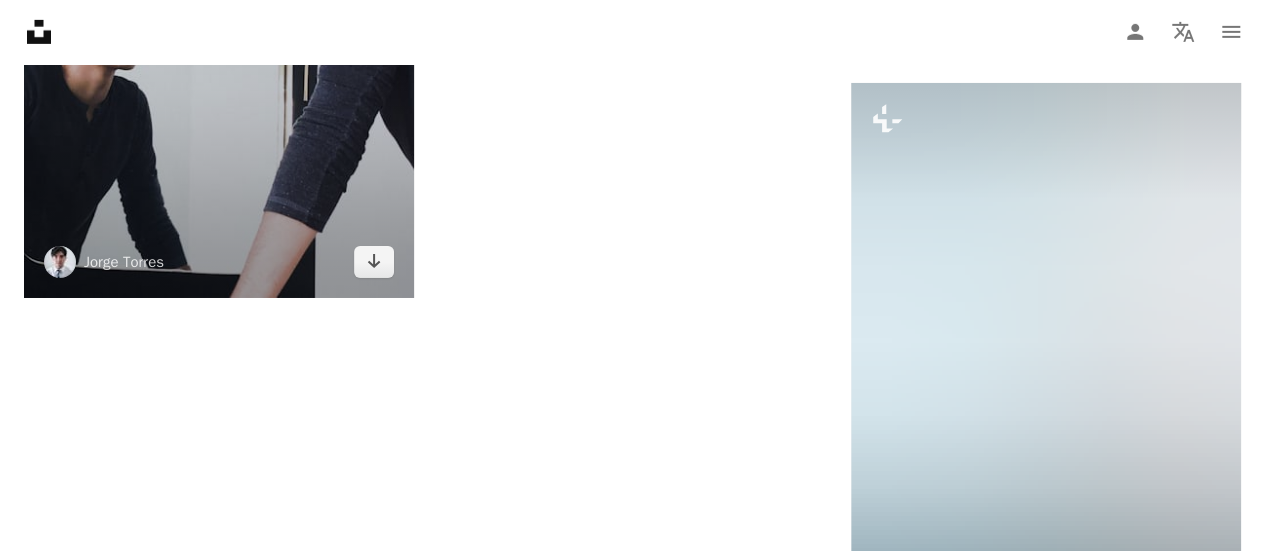 scroll, scrollTop: 3315, scrollLeft: 0, axis: vertical 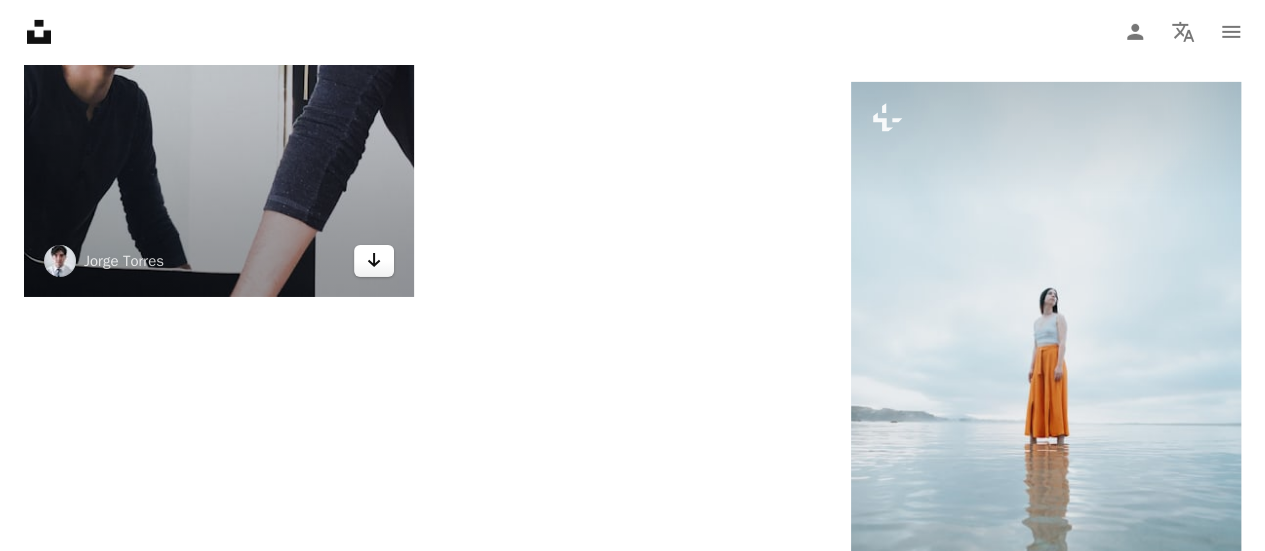 click on "Arrow pointing down" 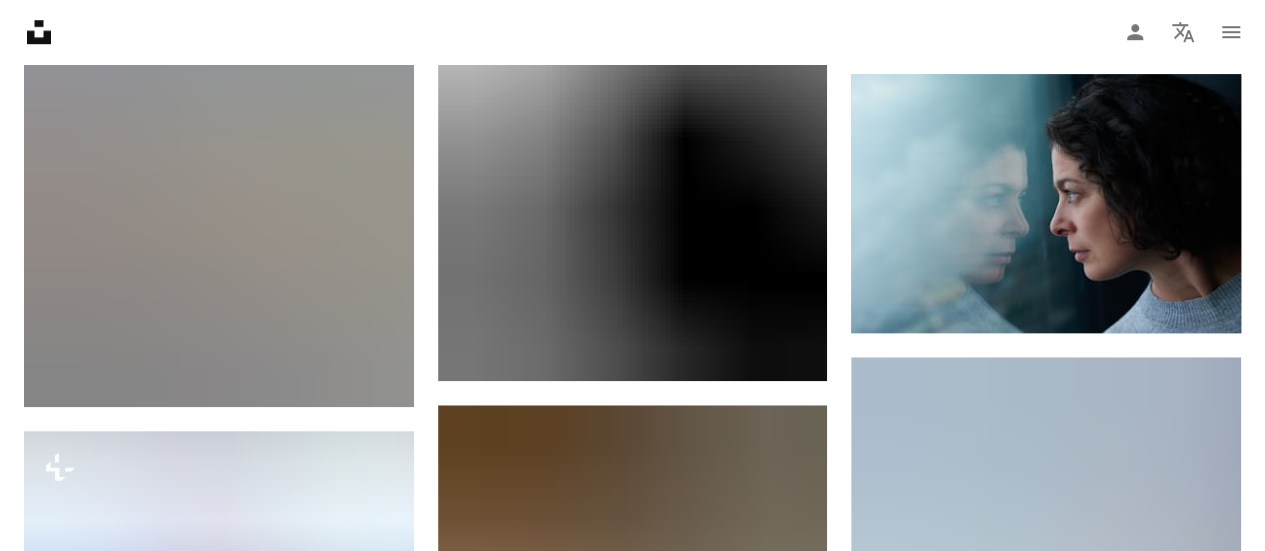 scroll, scrollTop: 0, scrollLeft: 0, axis: both 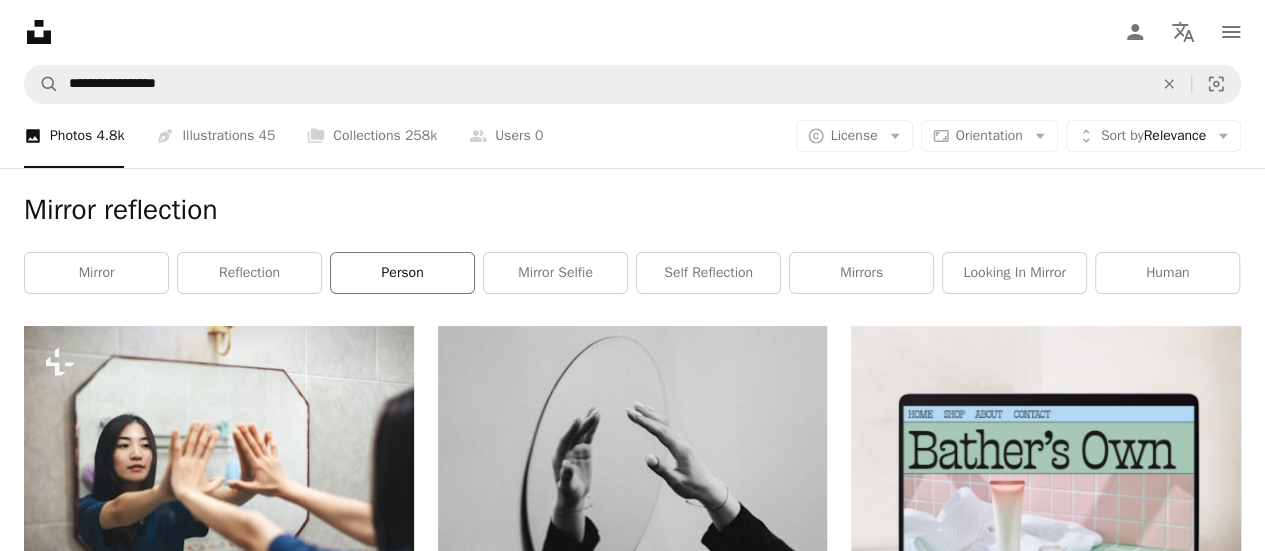 click on "person" at bounding box center [402, 273] 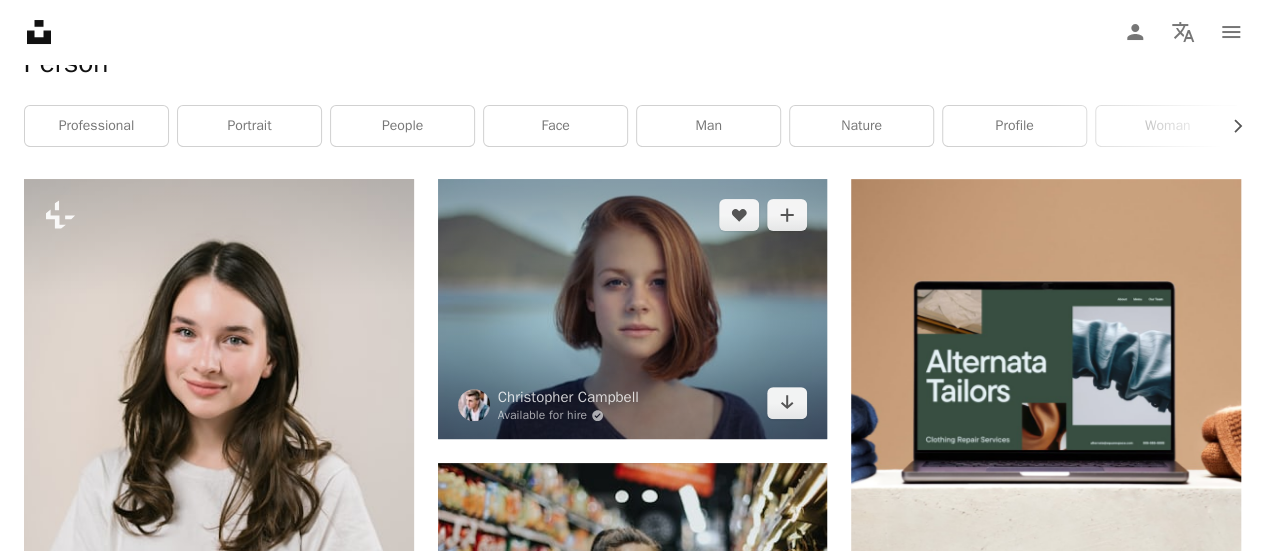 scroll, scrollTop: 0, scrollLeft: 0, axis: both 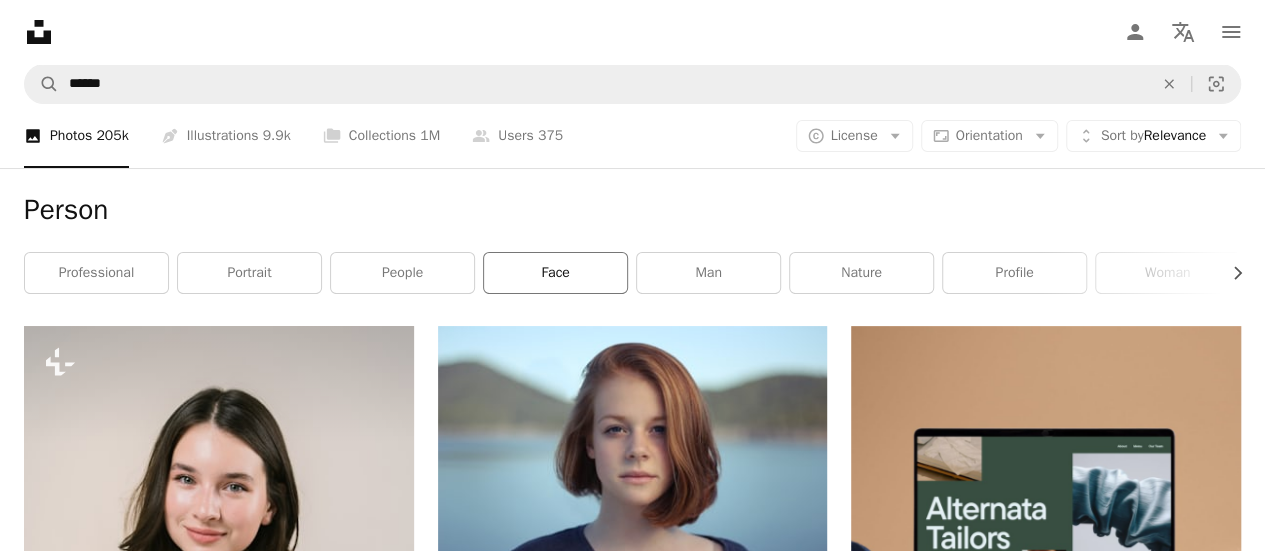 click on "face" at bounding box center (555, 273) 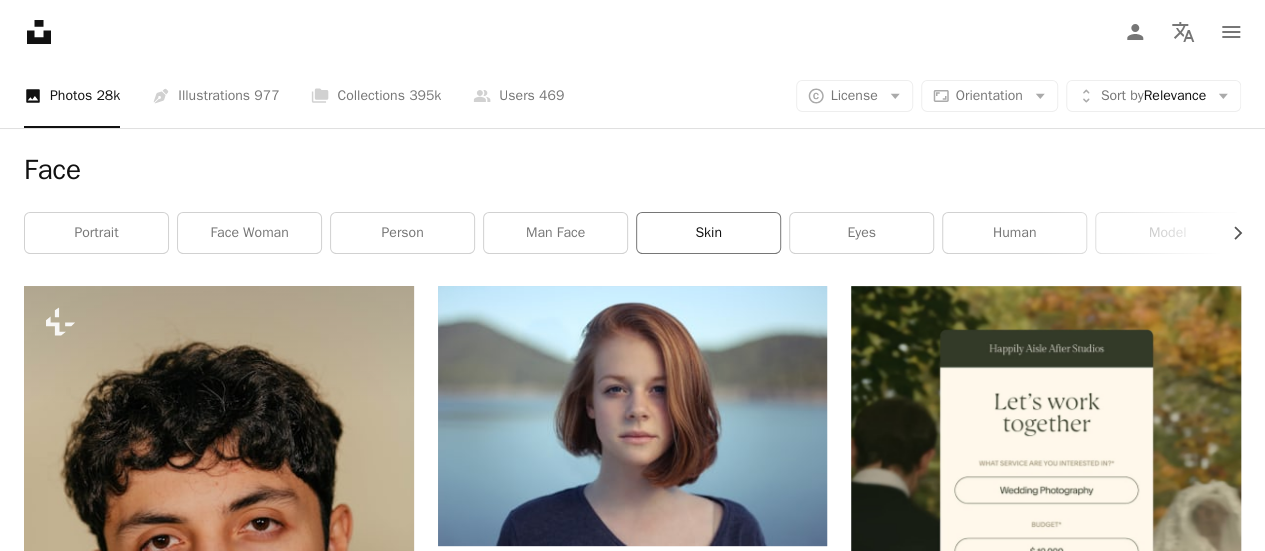 scroll, scrollTop: 38, scrollLeft: 0, axis: vertical 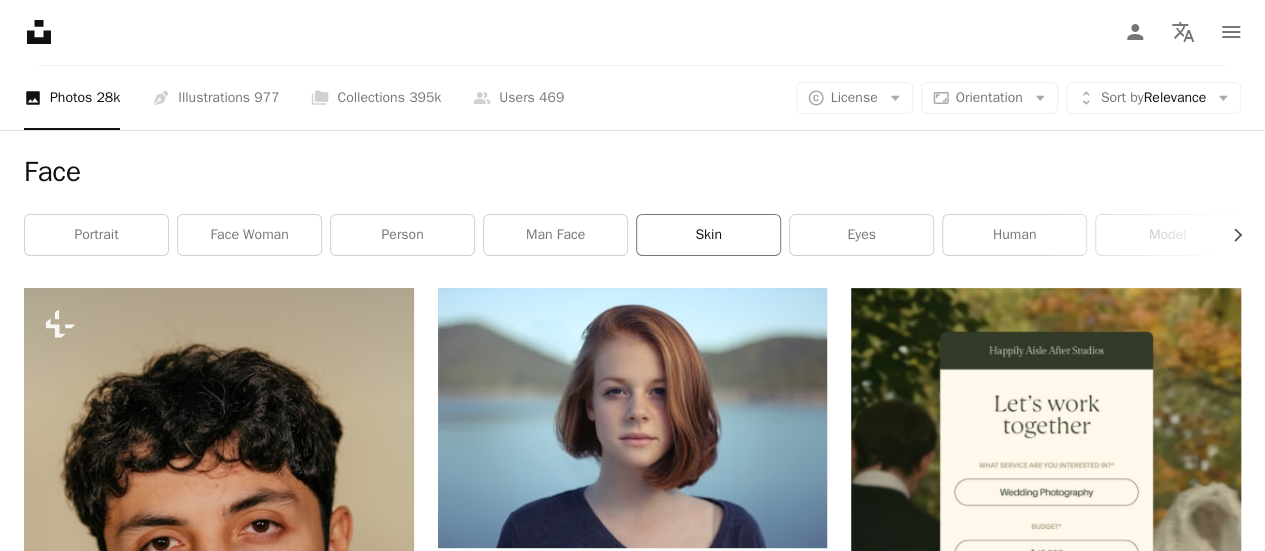 click on "skin" at bounding box center (708, 235) 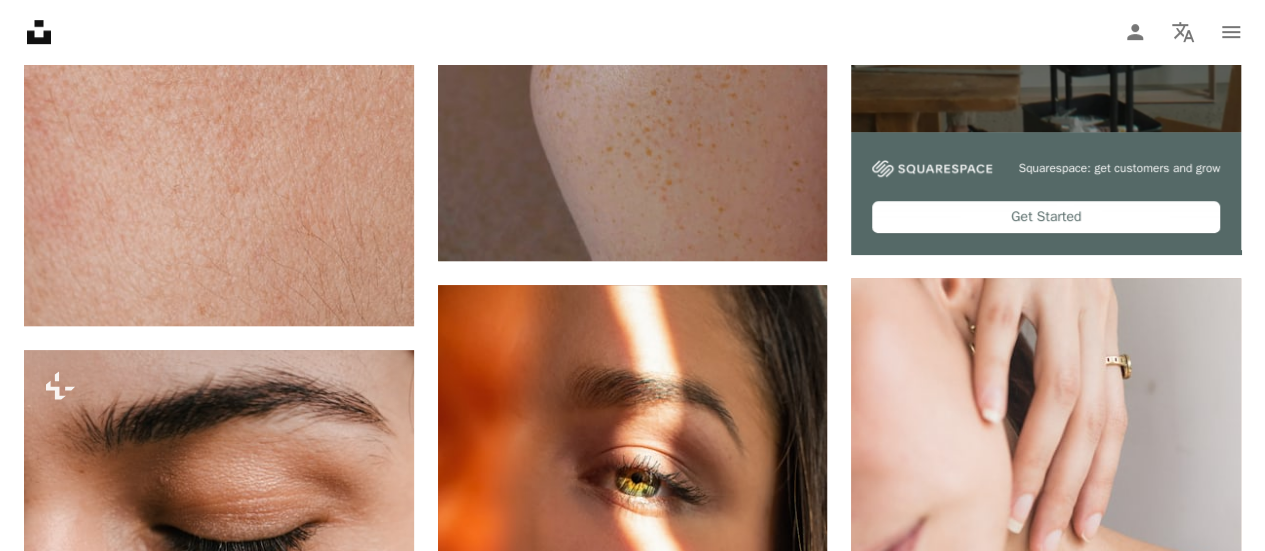 scroll, scrollTop: 0, scrollLeft: 0, axis: both 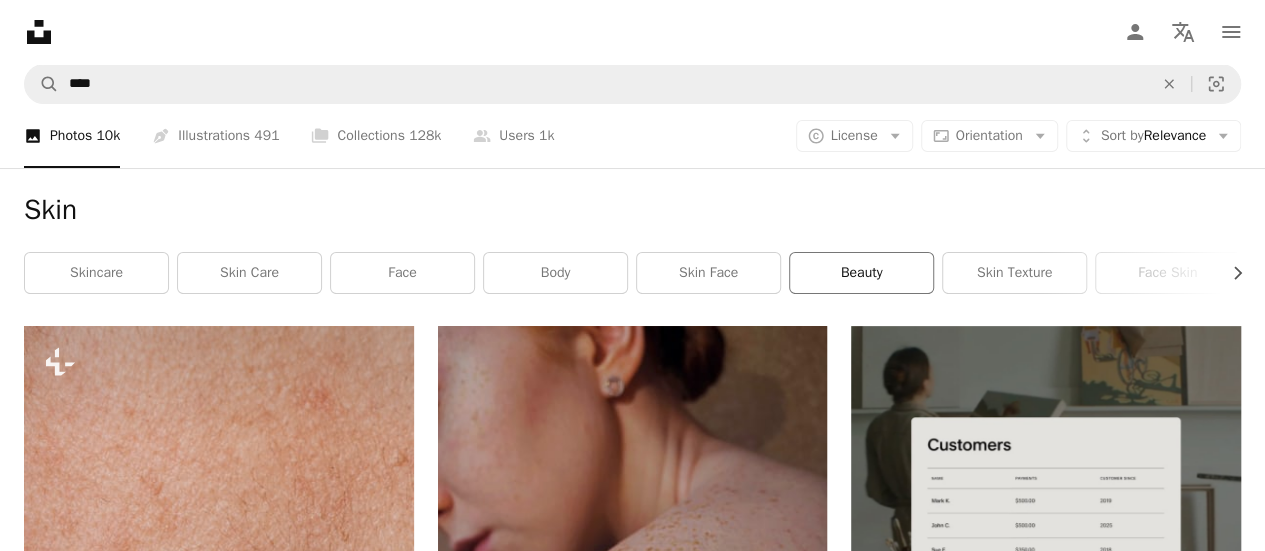 click on "beauty" at bounding box center [861, 273] 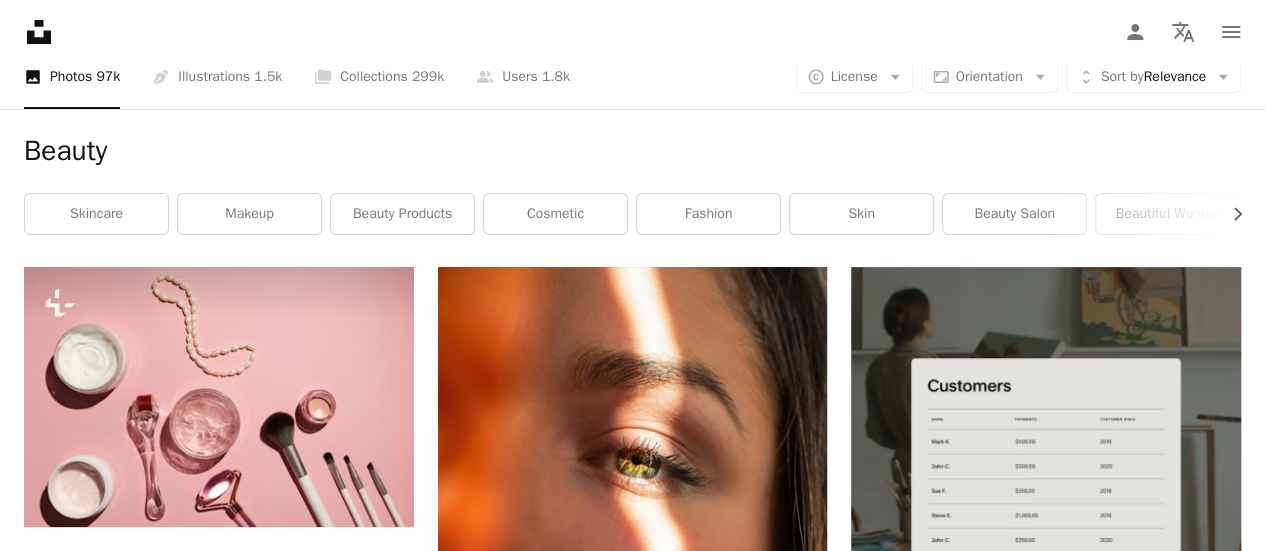 scroll, scrollTop: 0, scrollLeft: 0, axis: both 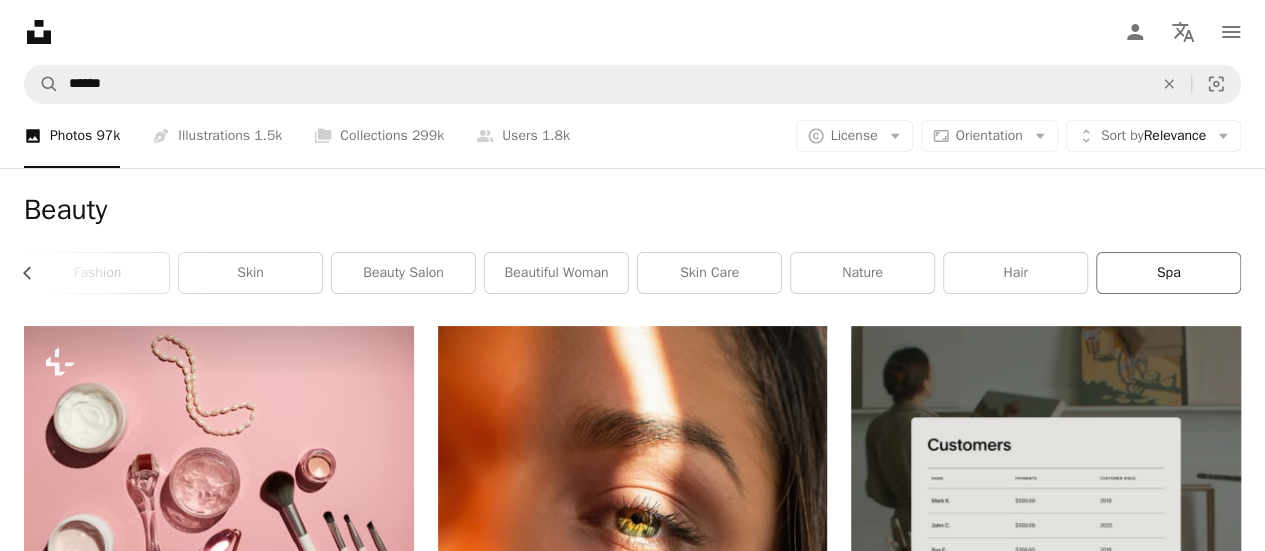 click on "spa" at bounding box center (1168, 273) 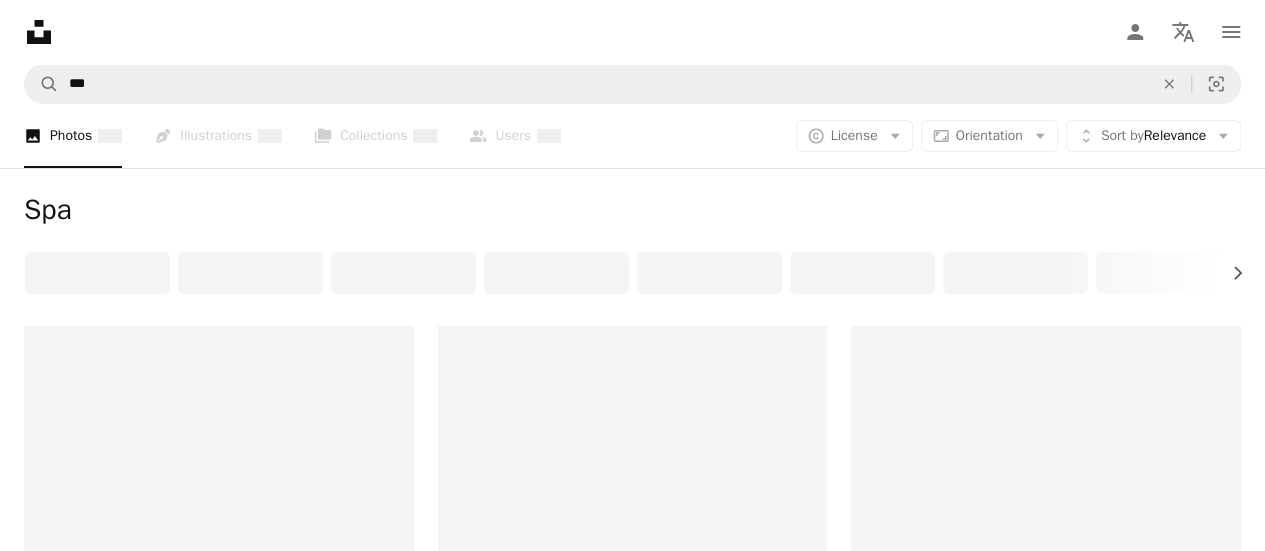 scroll, scrollTop: 0, scrollLeft: 0, axis: both 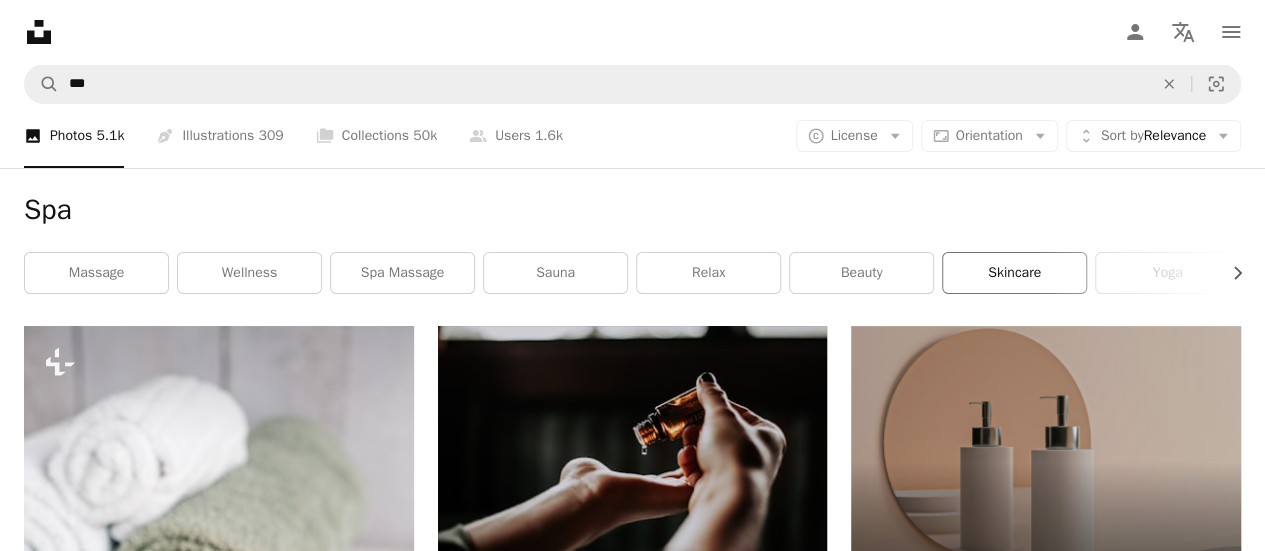 click on "skincare" at bounding box center [1014, 273] 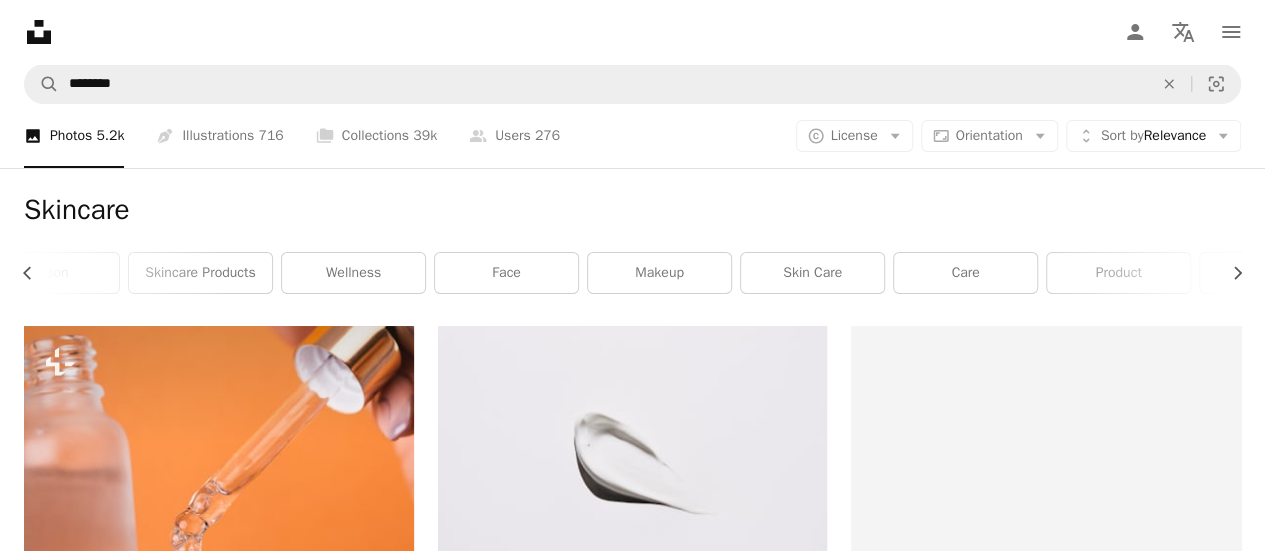 scroll, scrollTop: 0, scrollLeft: 611, axis: horizontal 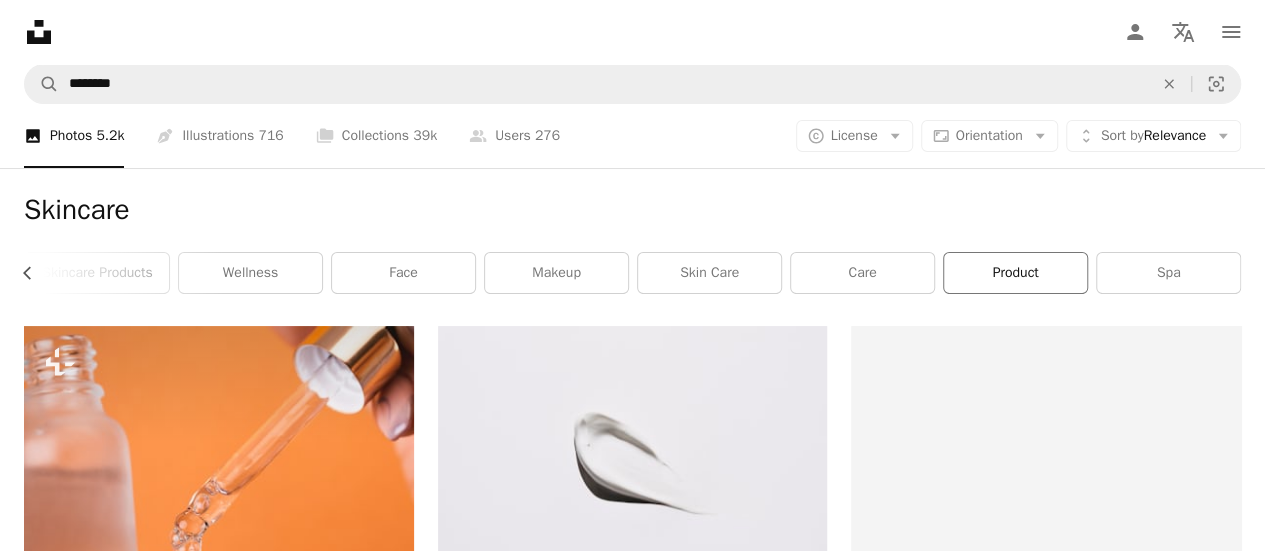 click on "product" at bounding box center [1015, 273] 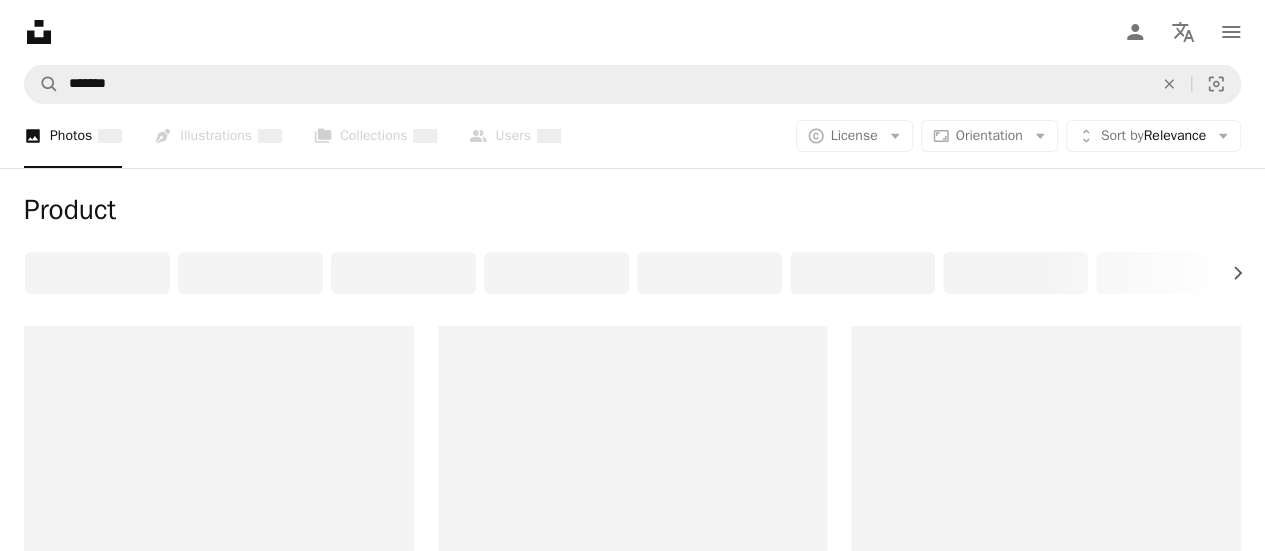 scroll, scrollTop: 0, scrollLeft: 0, axis: both 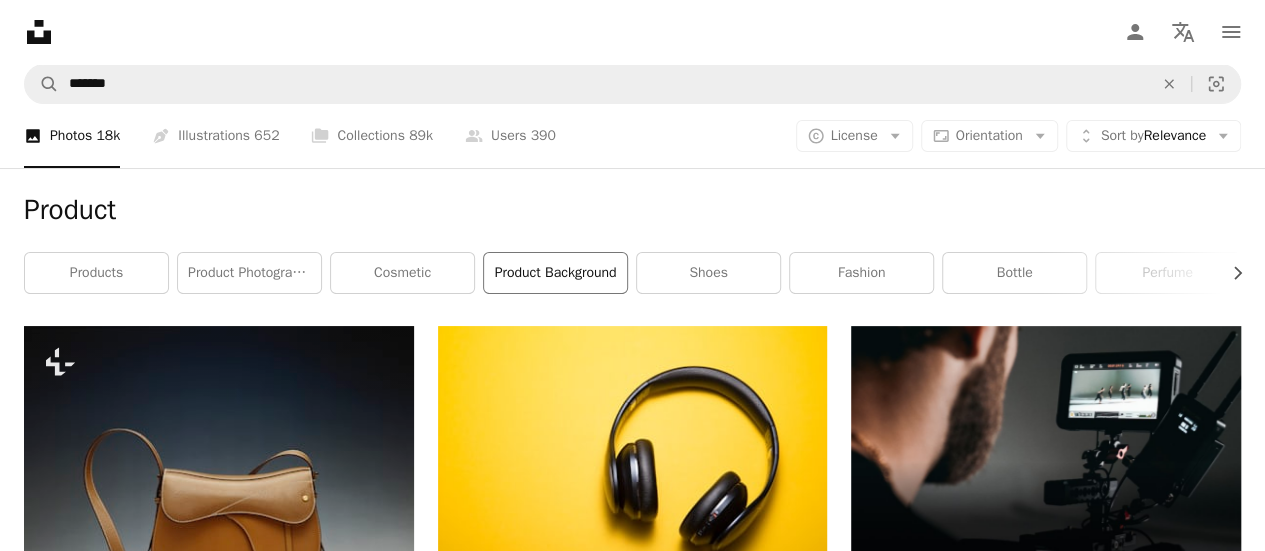 click on "product background" at bounding box center (555, 273) 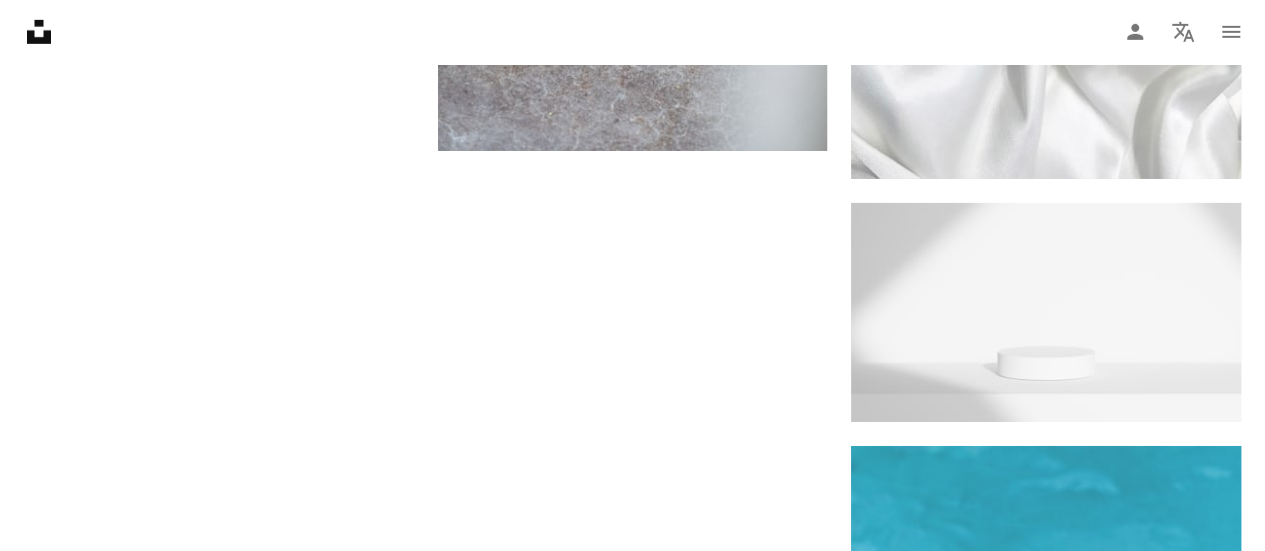 scroll, scrollTop: 3241, scrollLeft: 0, axis: vertical 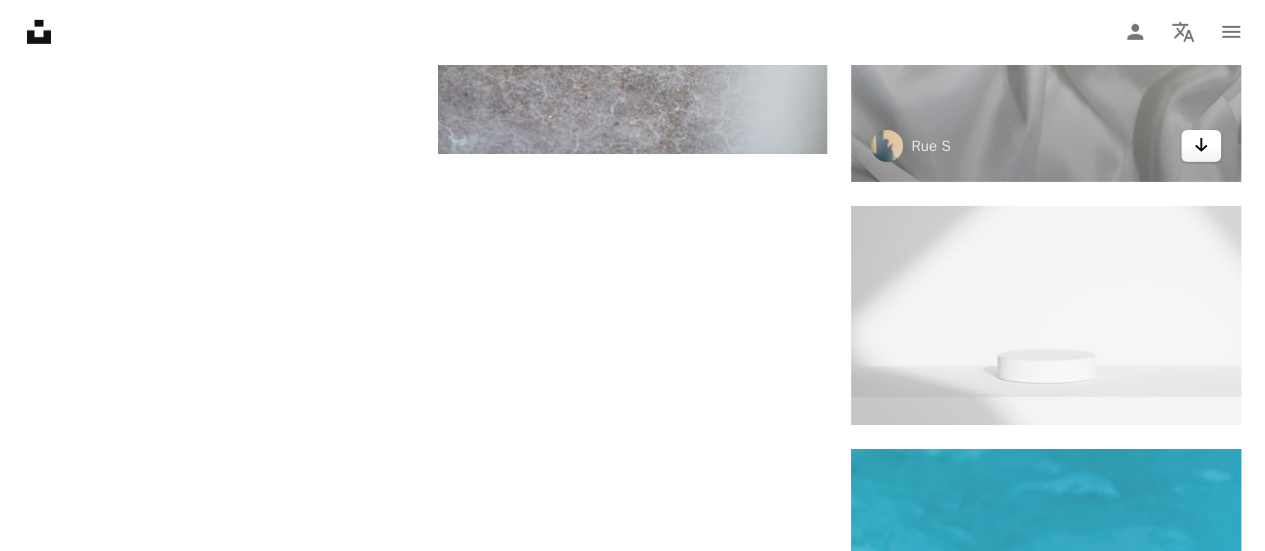 click on "Arrow pointing down" 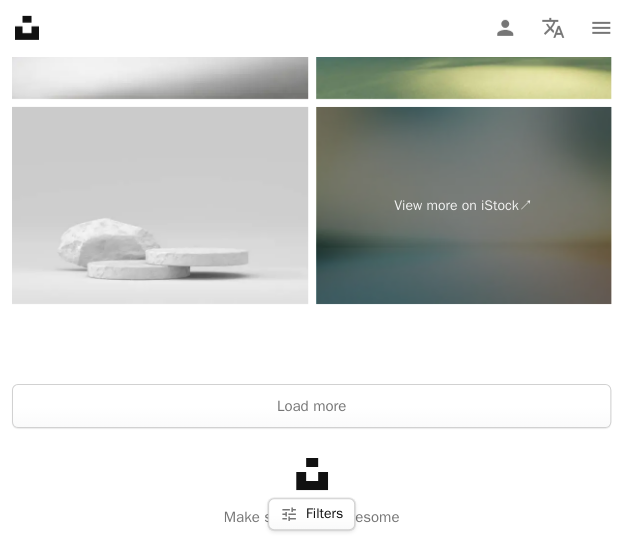 scroll, scrollTop: 18434, scrollLeft: 0, axis: vertical 